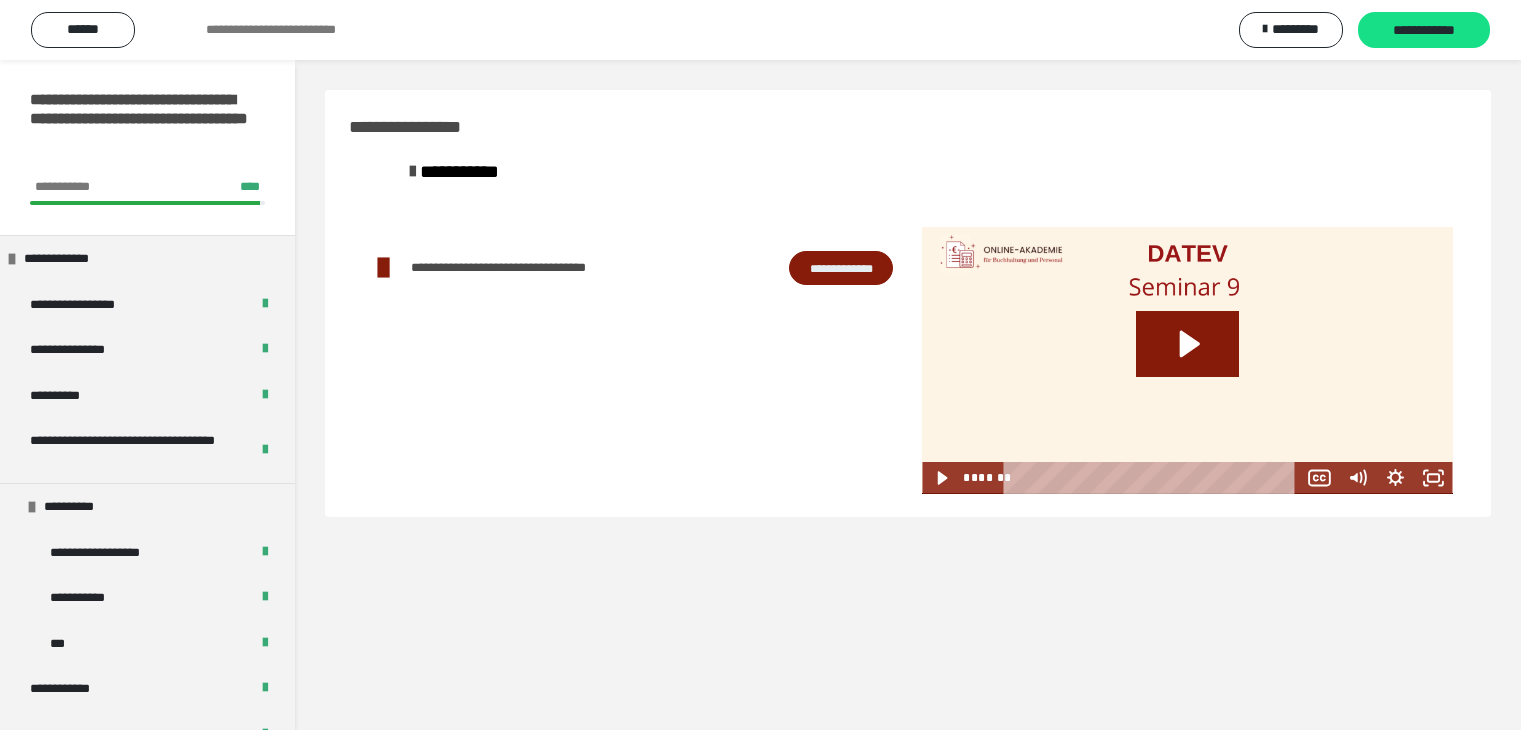scroll, scrollTop: 60, scrollLeft: 0, axis: vertical 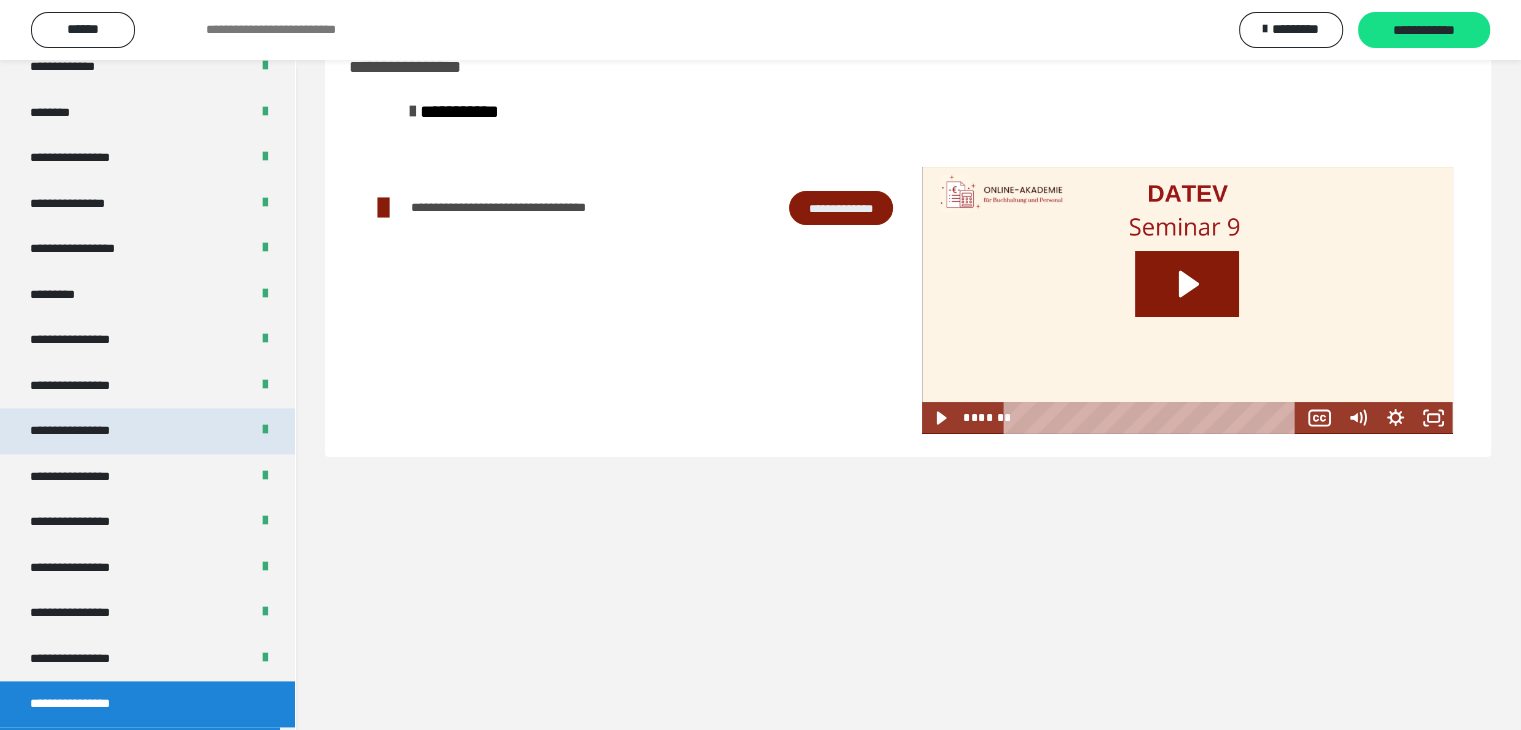 click on "**********" at bounding box center [147, 431] 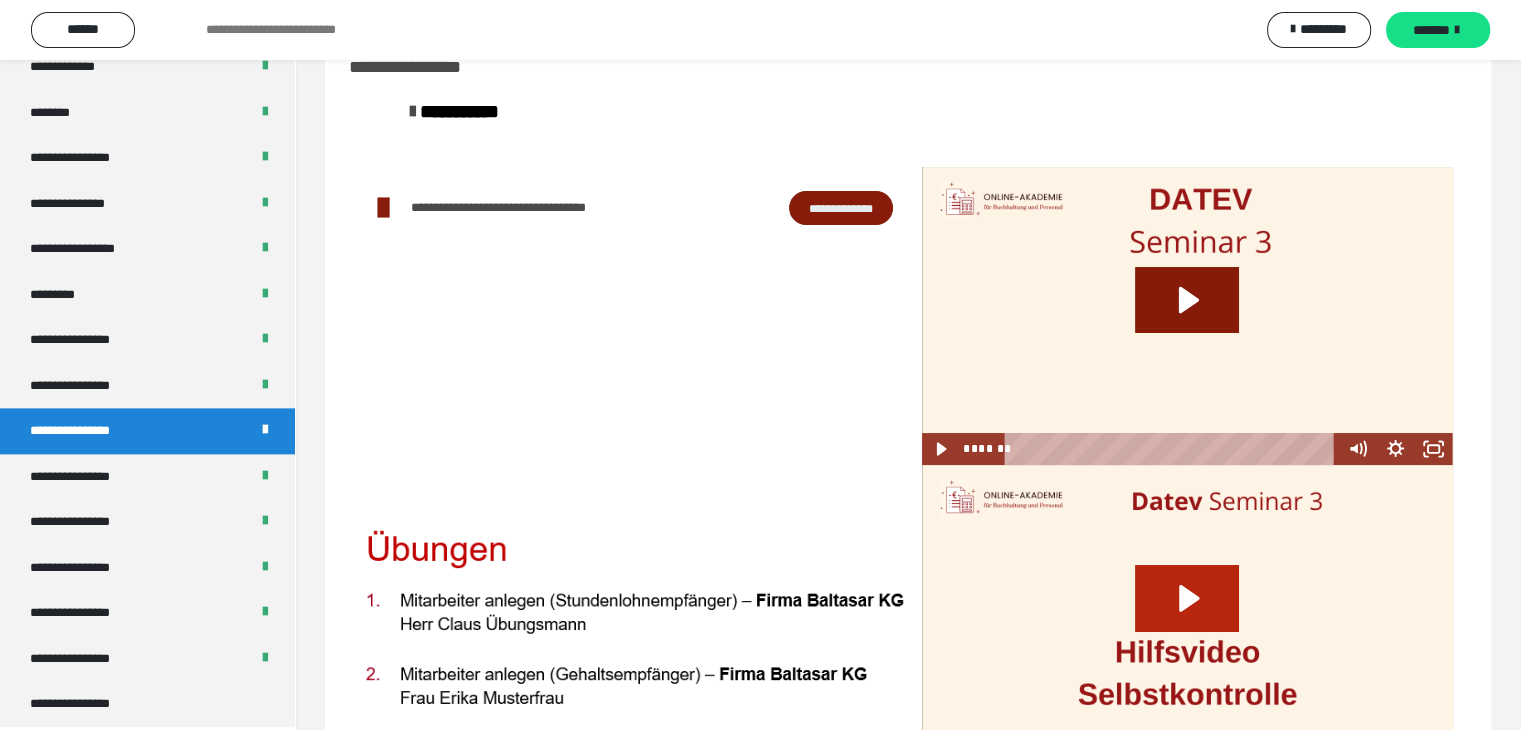 click 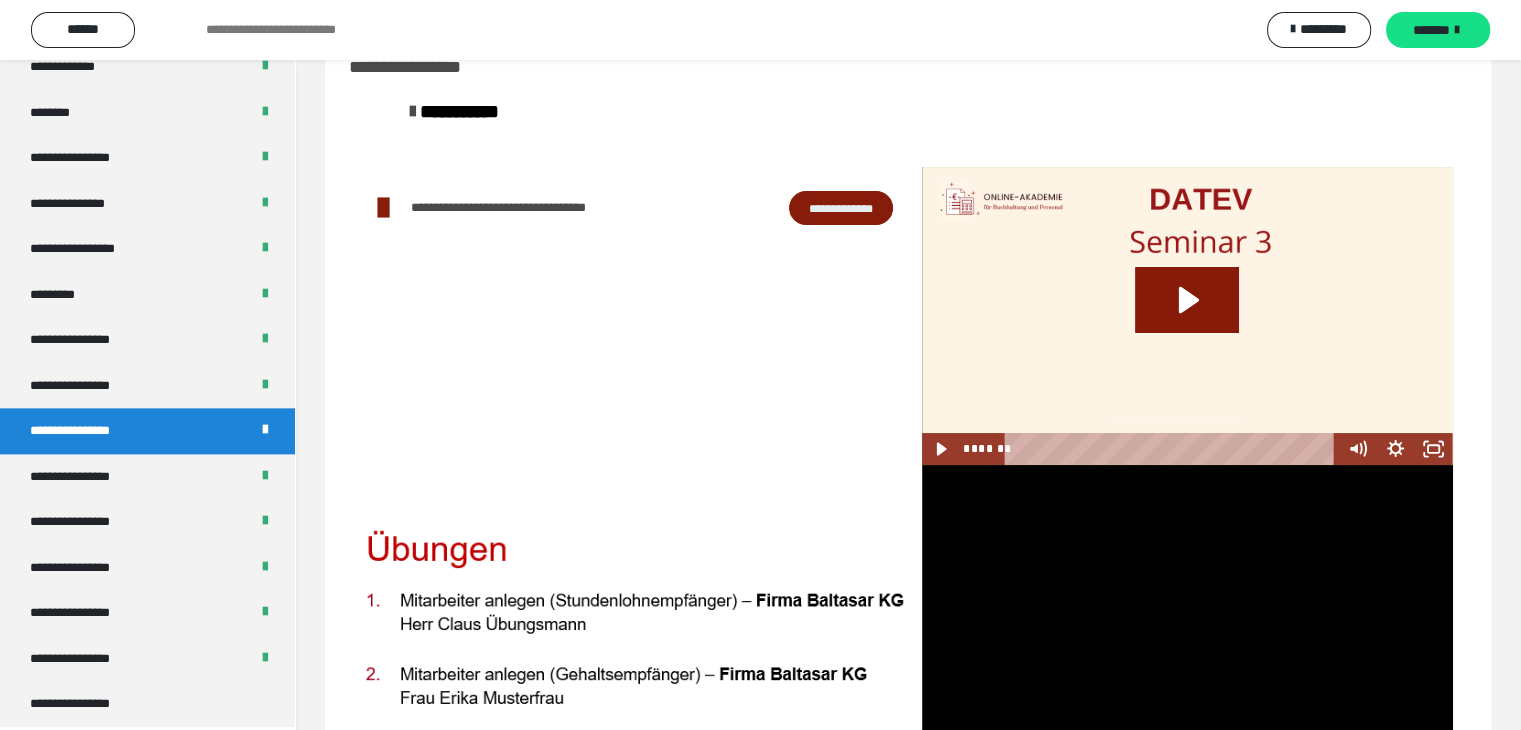 scroll, scrollTop: 148, scrollLeft: 0, axis: vertical 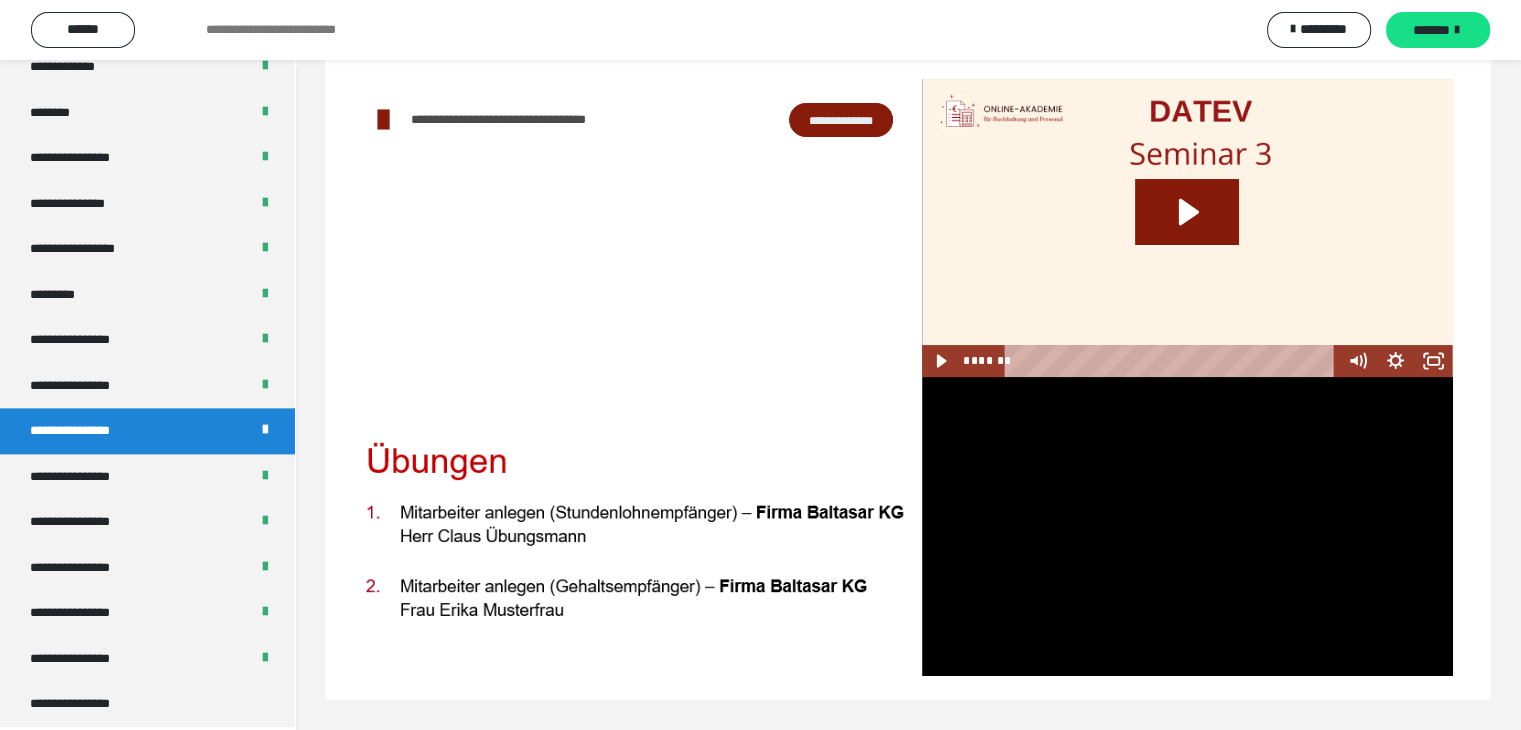 type 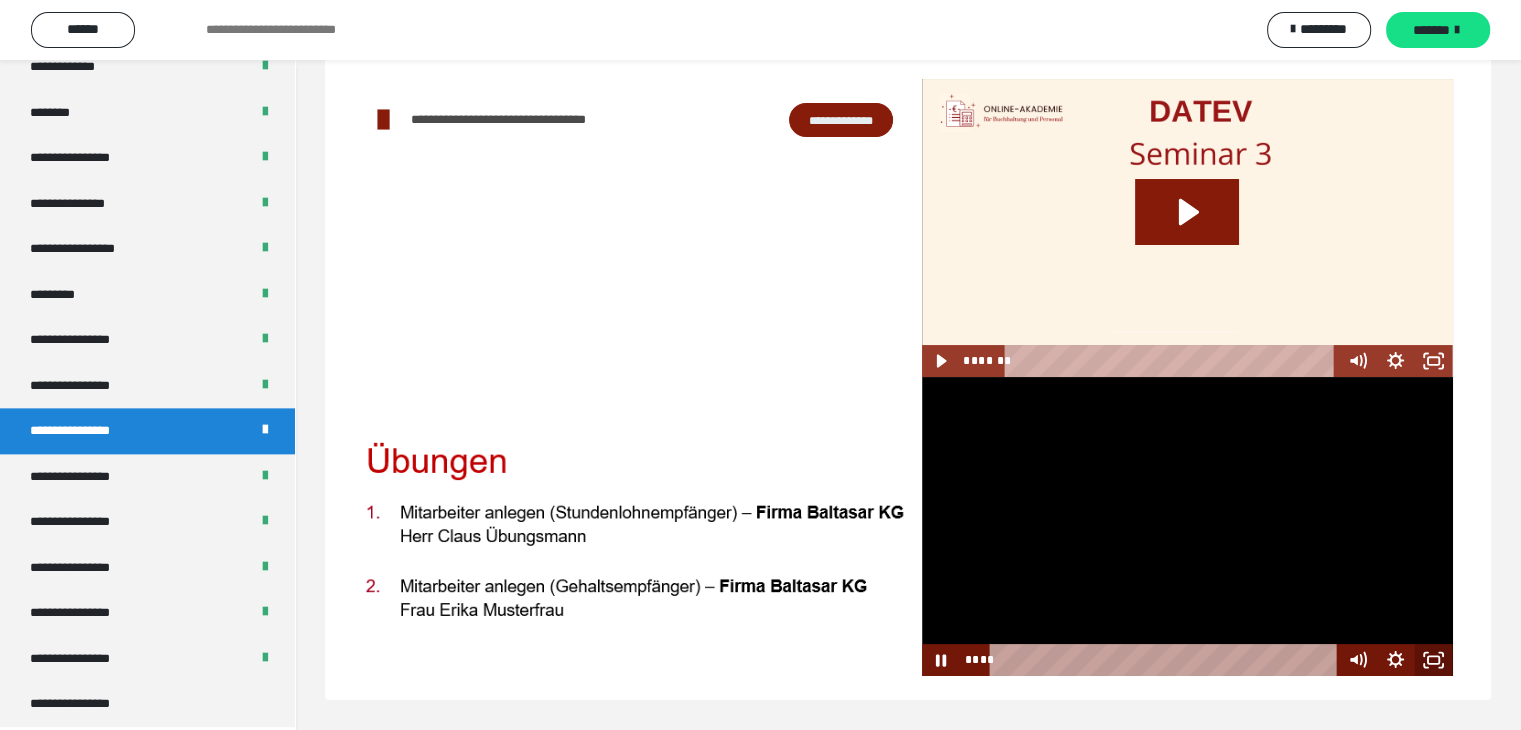 click 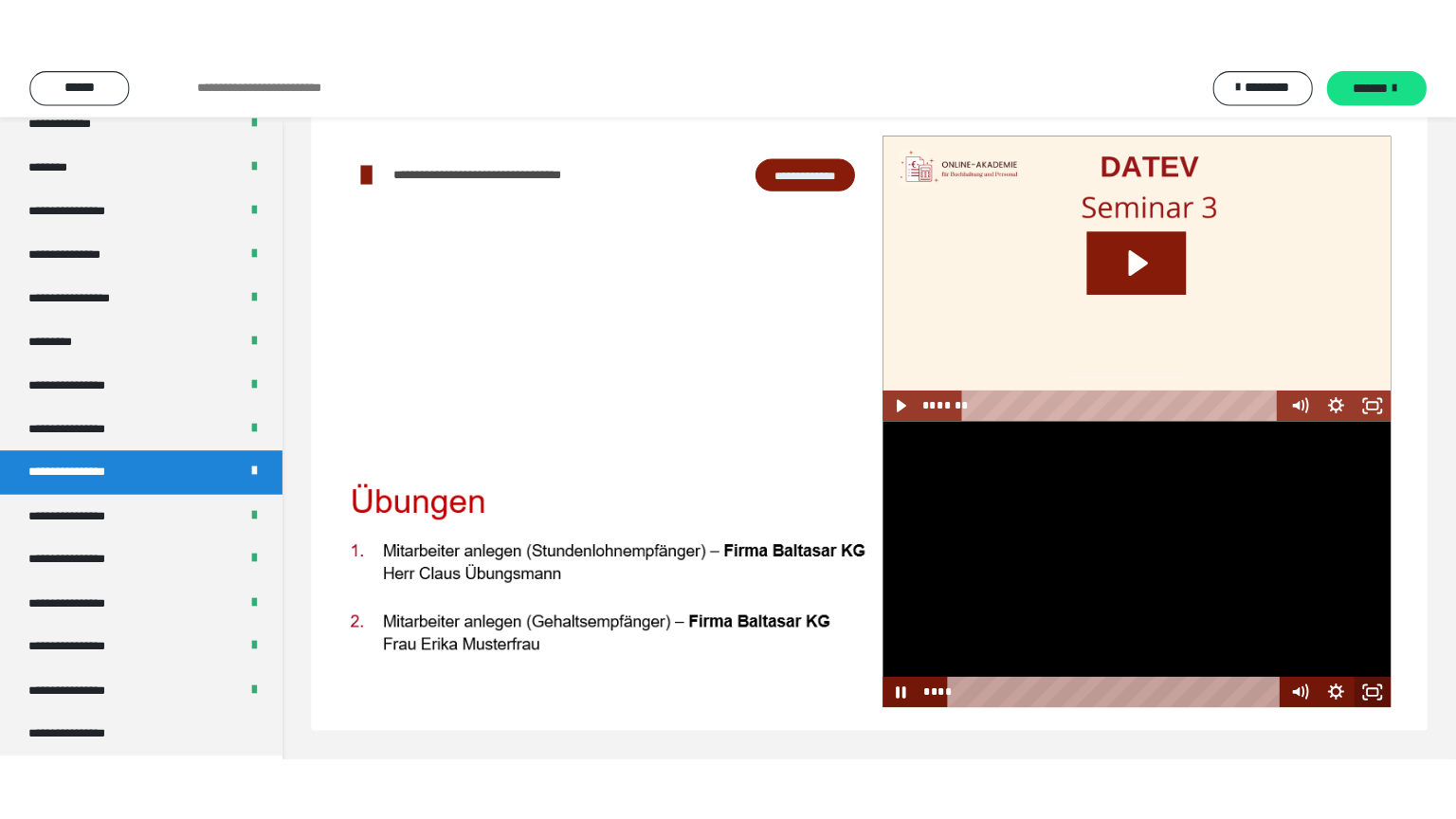 scroll, scrollTop: 57, scrollLeft: 0, axis: vertical 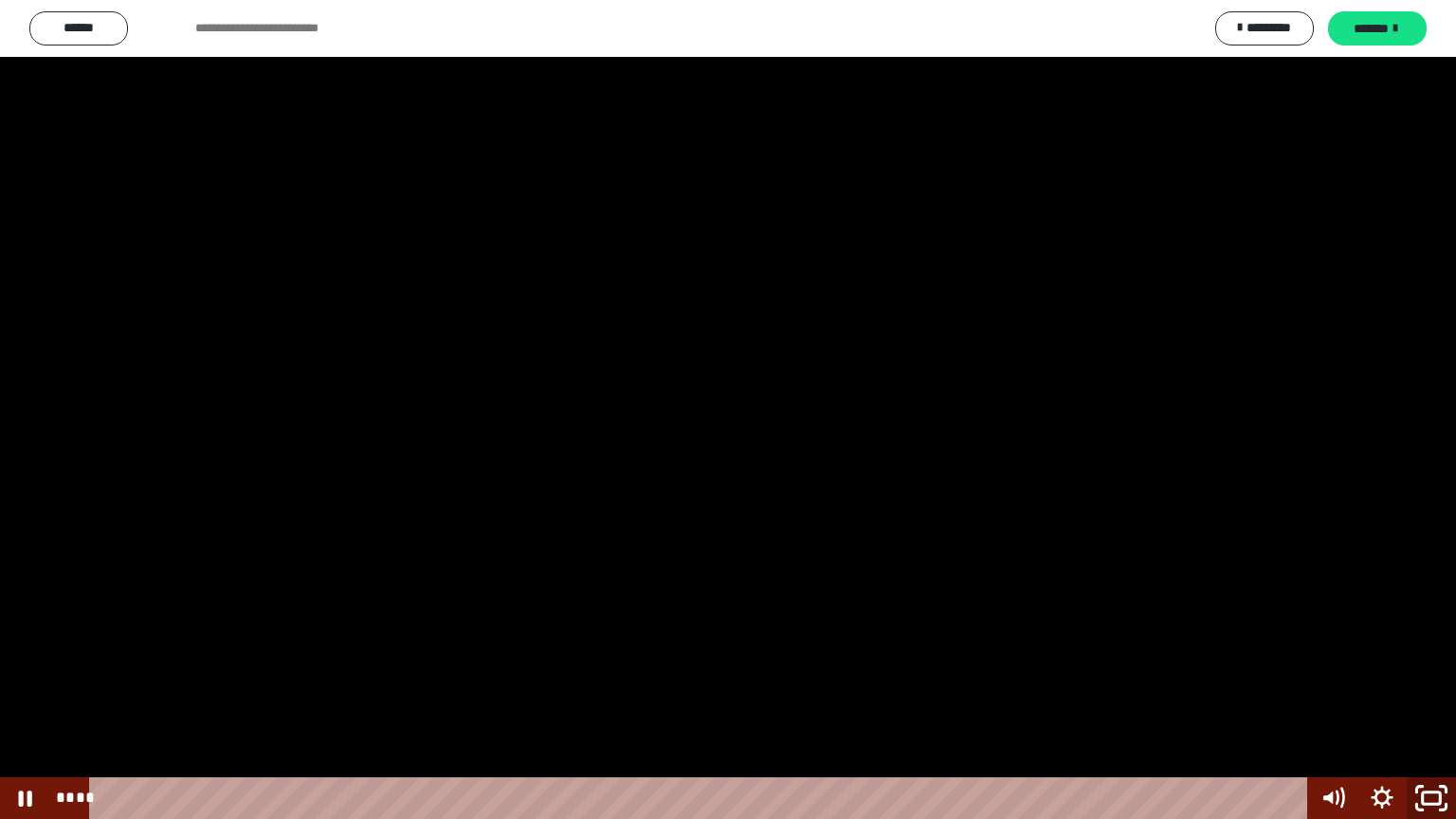 click 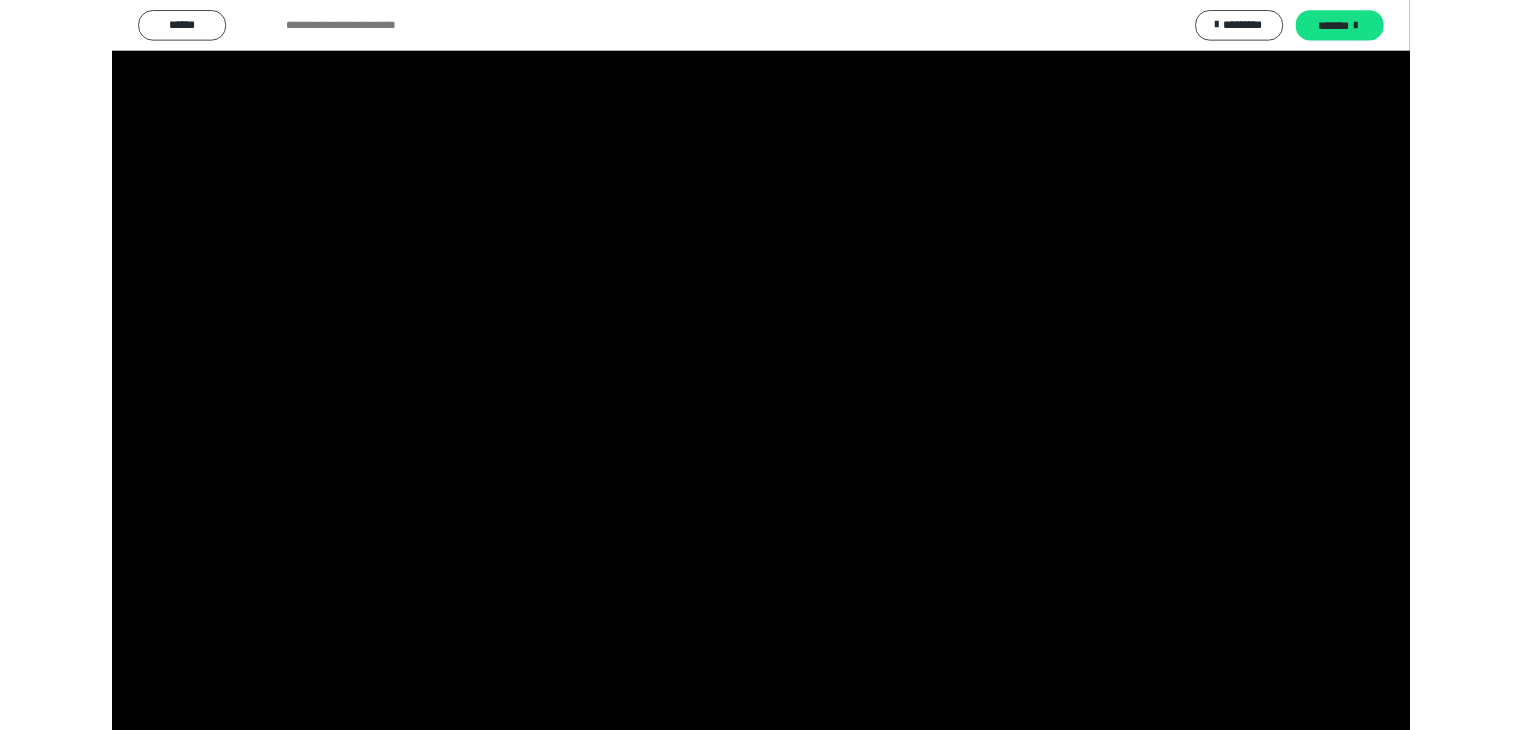scroll, scrollTop: 2476, scrollLeft: 0, axis: vertical 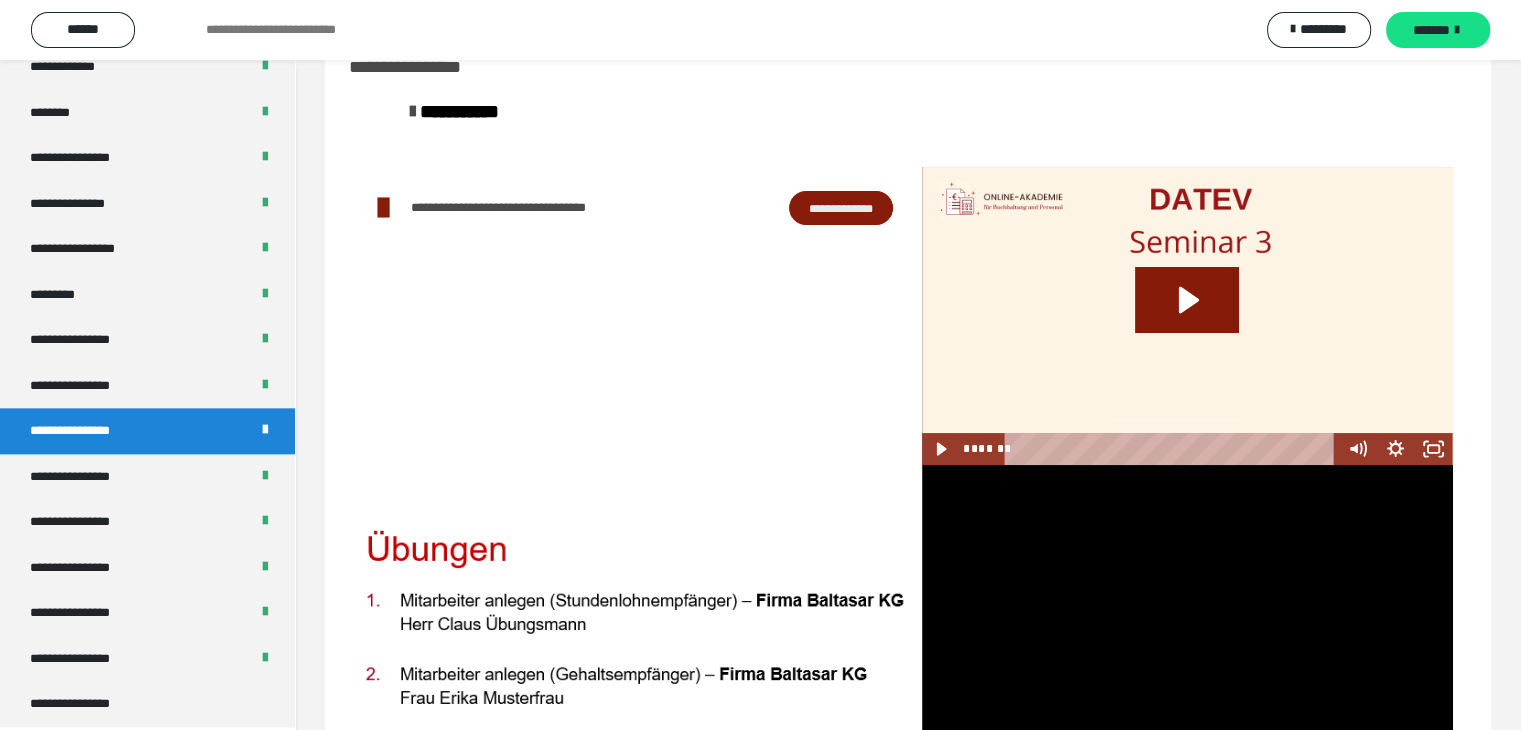 click at bounding box center [1187, 614] 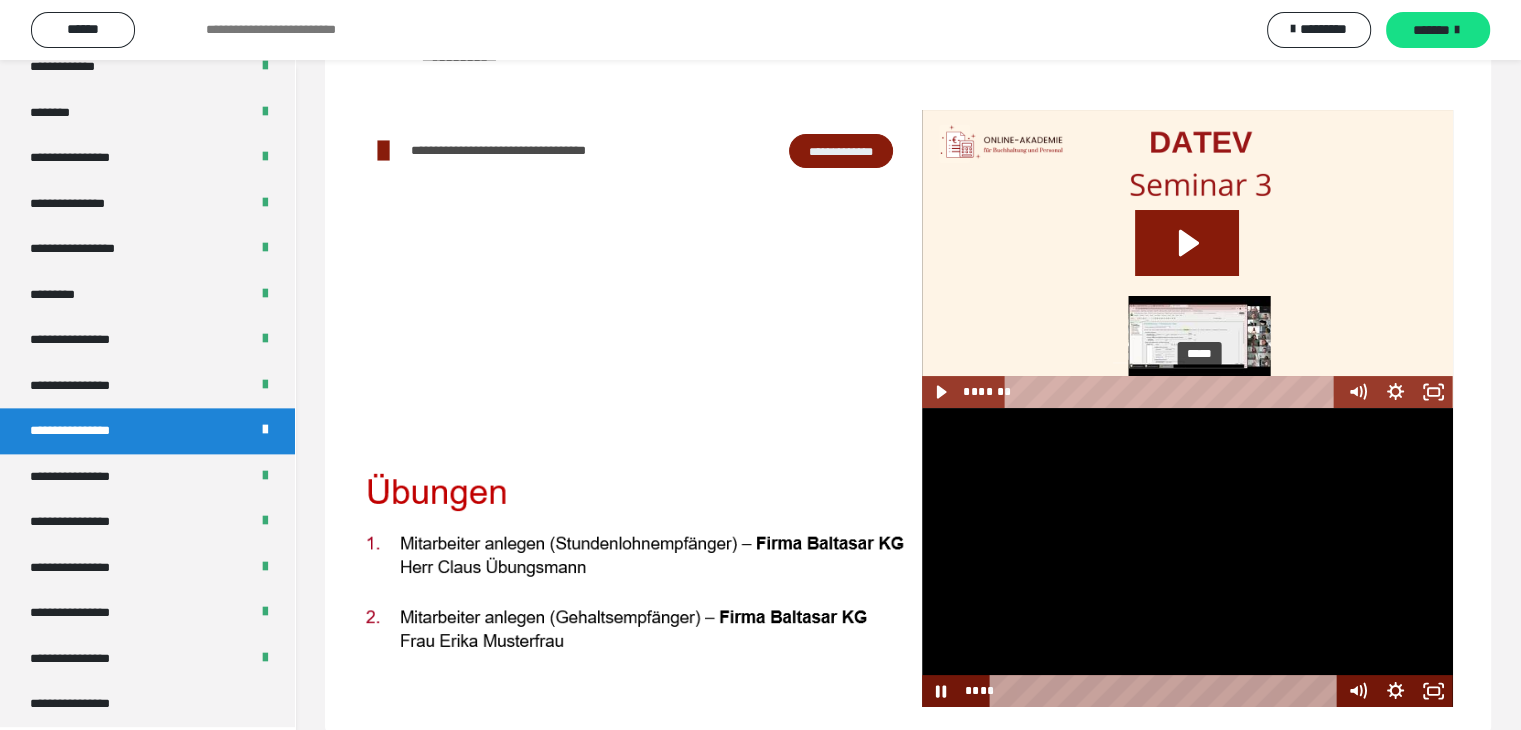 scroll, scrollTop: 148, scrollLeft: 0, axis: vertical 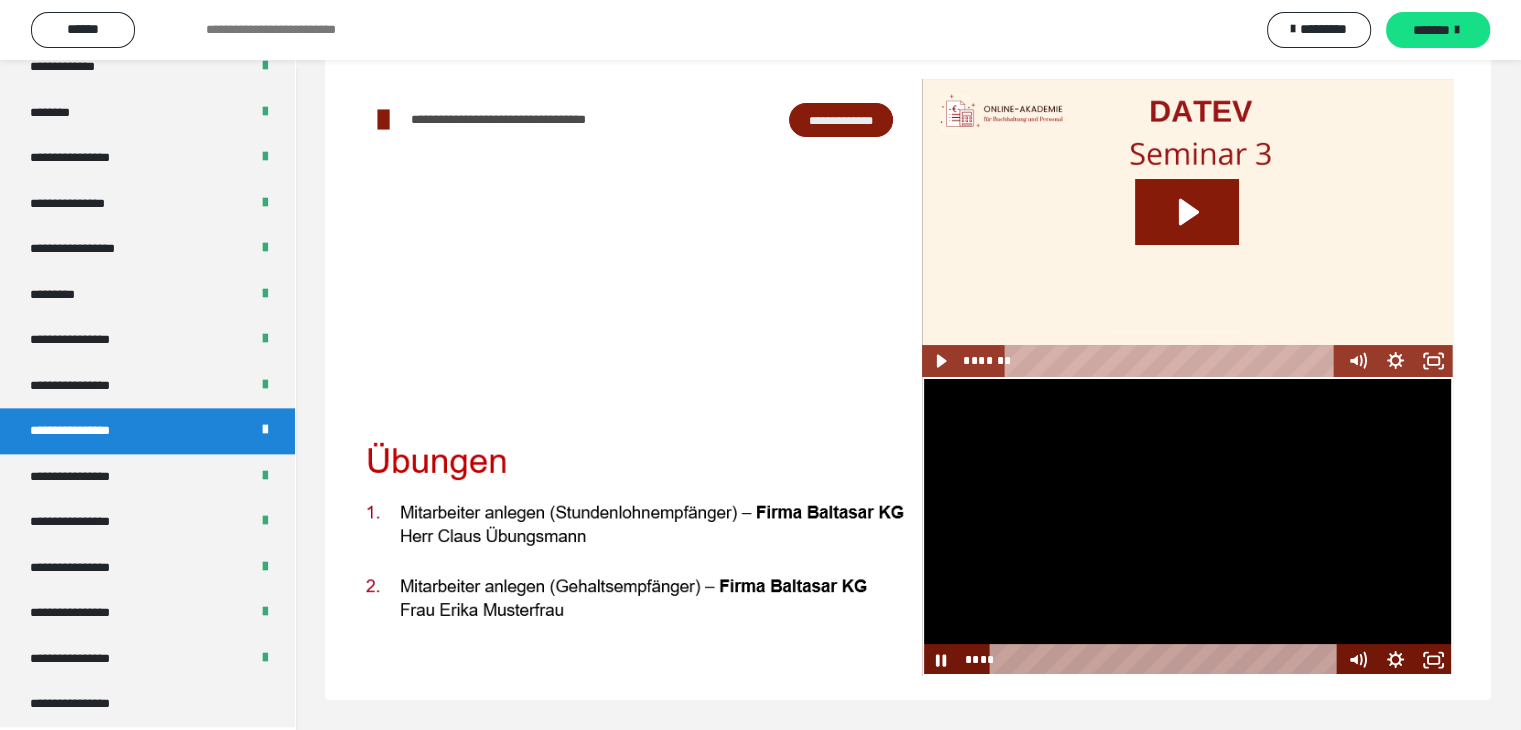 click at bounding box center [1187, 526] 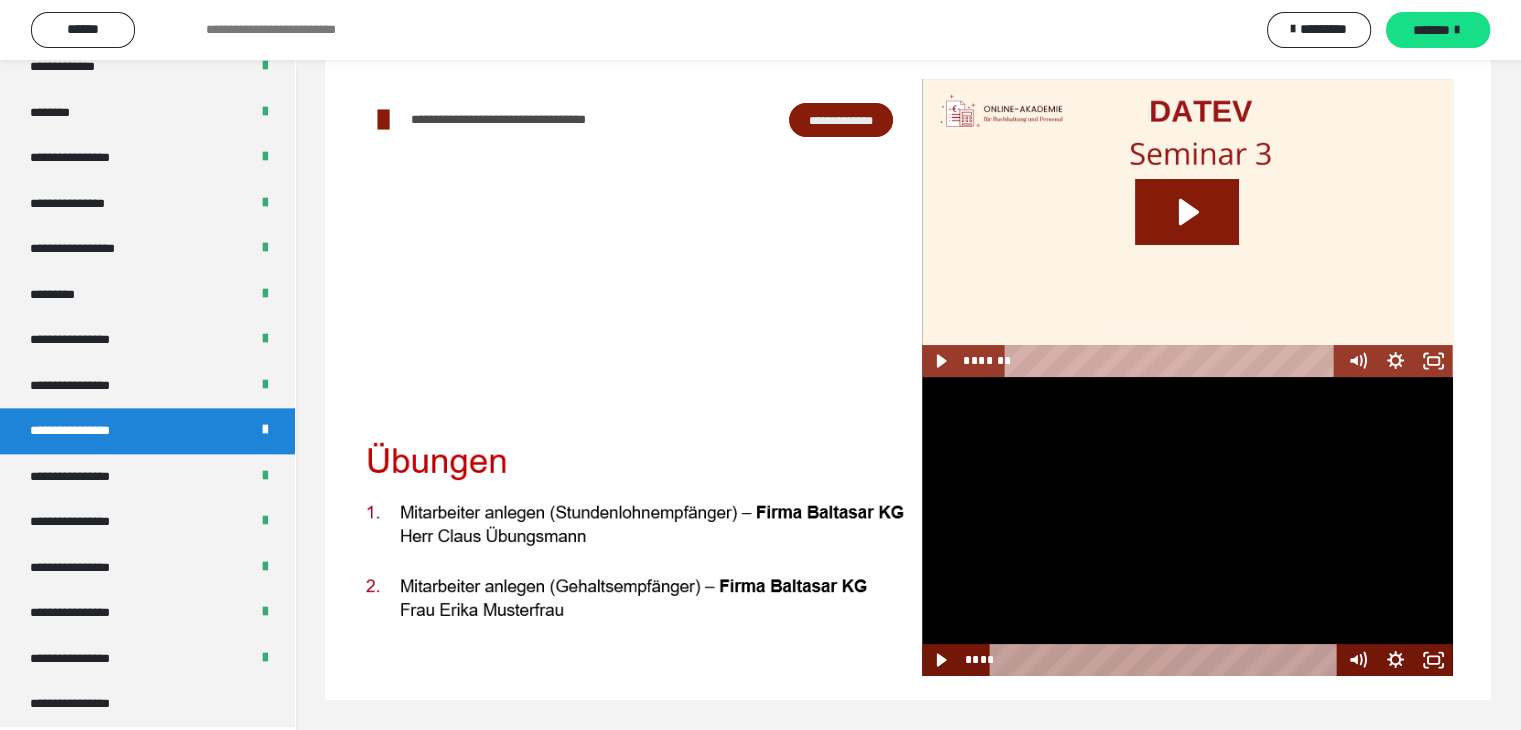 click at bounding box center (1187, 526) 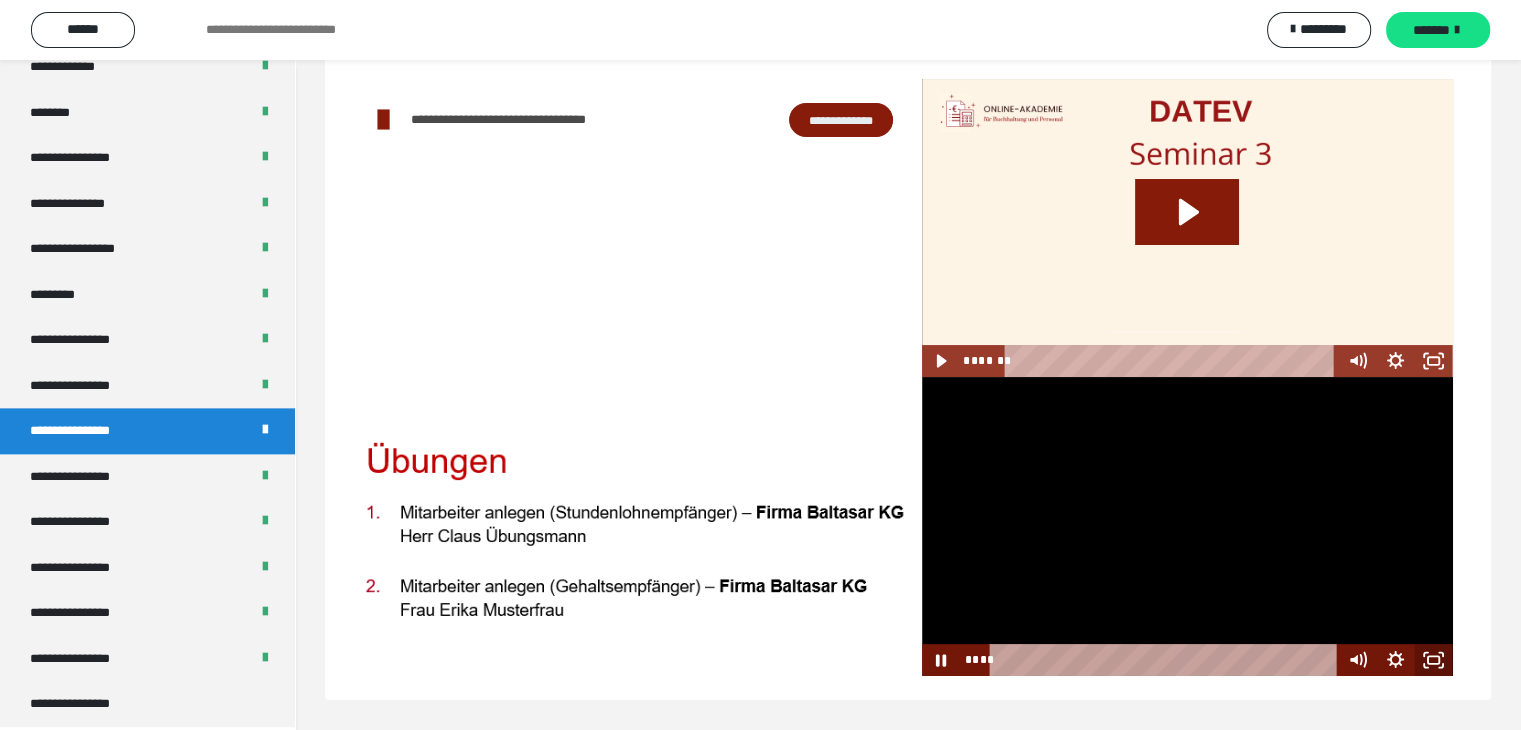click 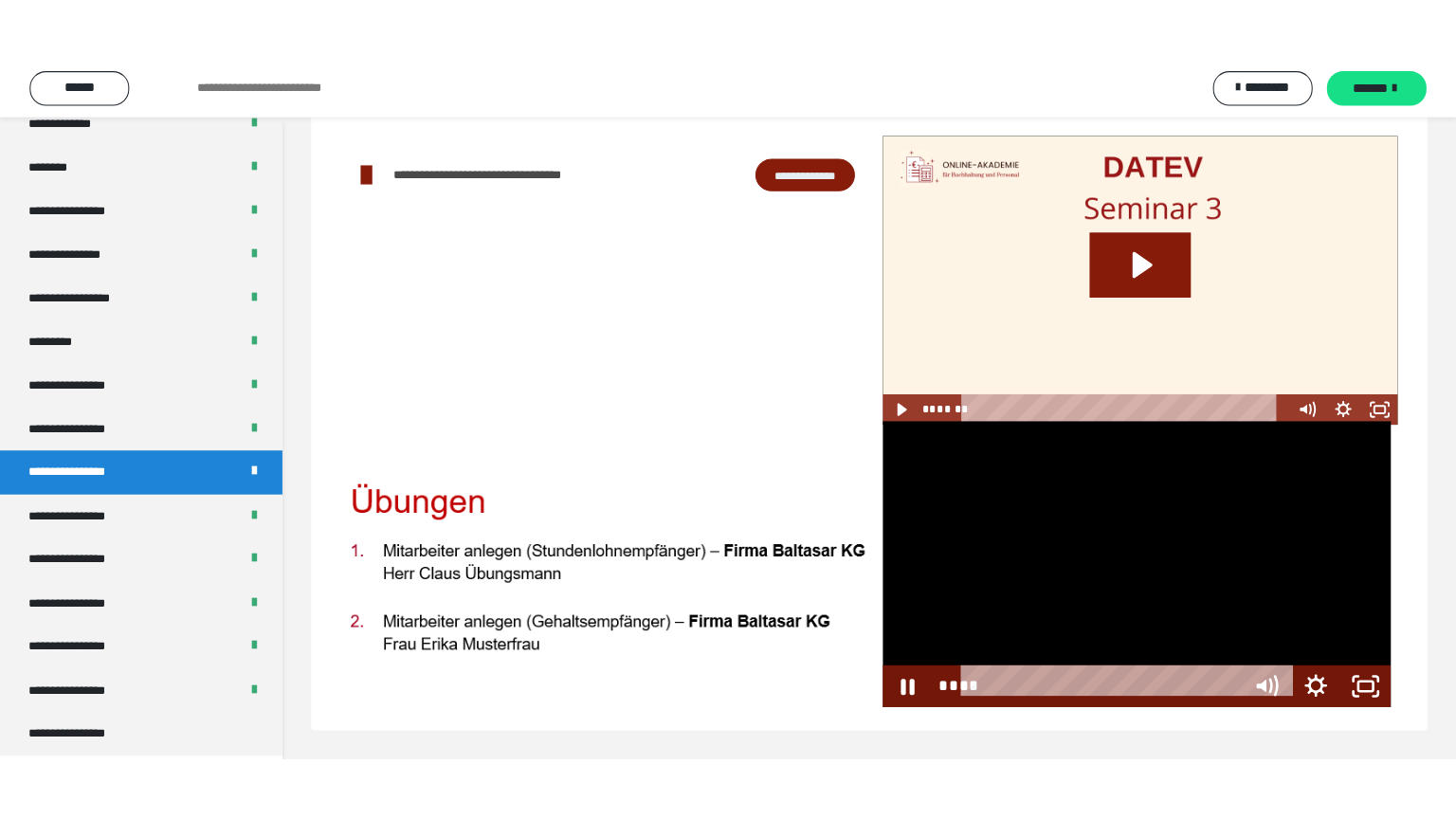scroll, scrollTop: 57, scrollLeft: 0, axis: vertical 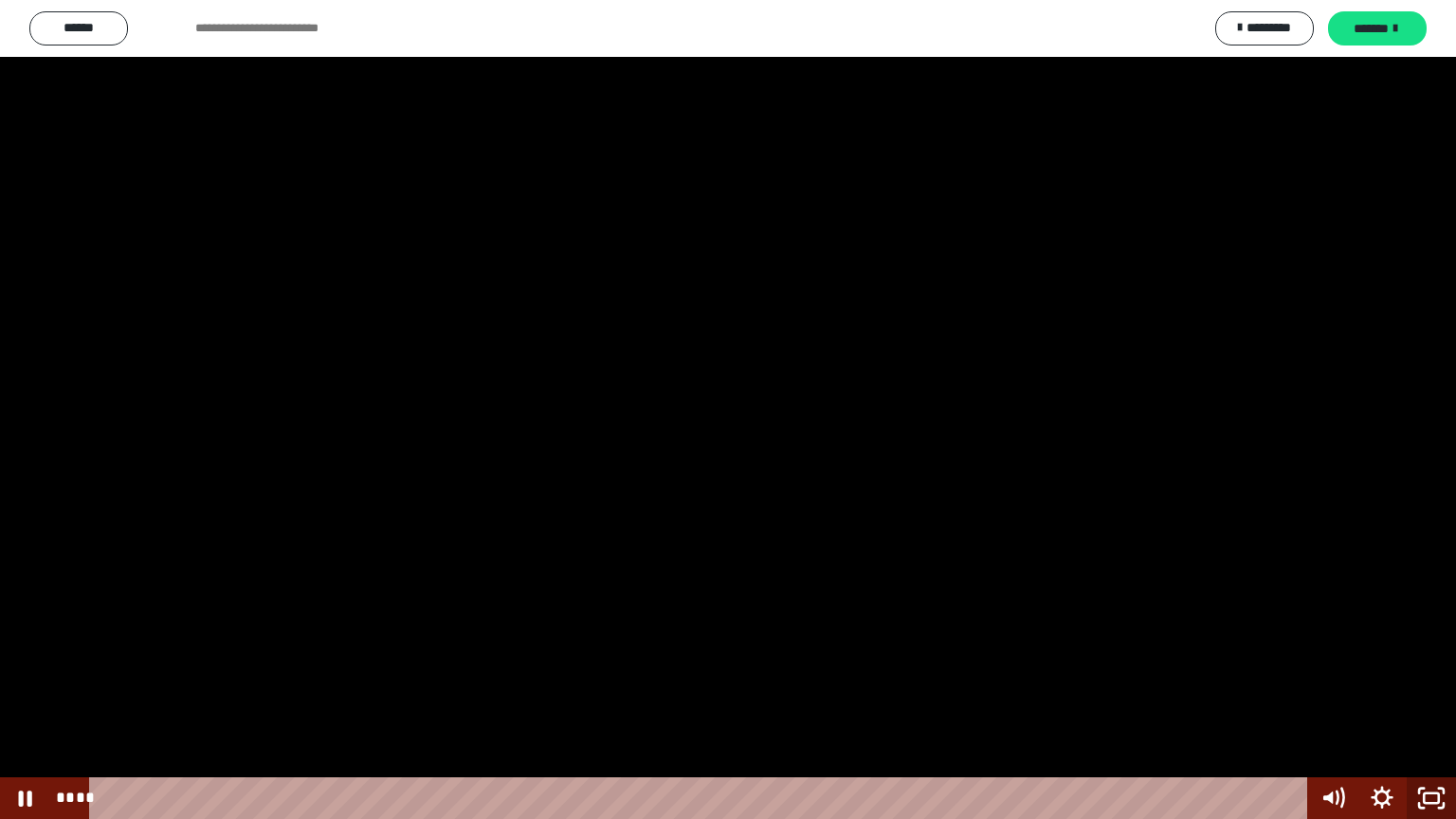 click 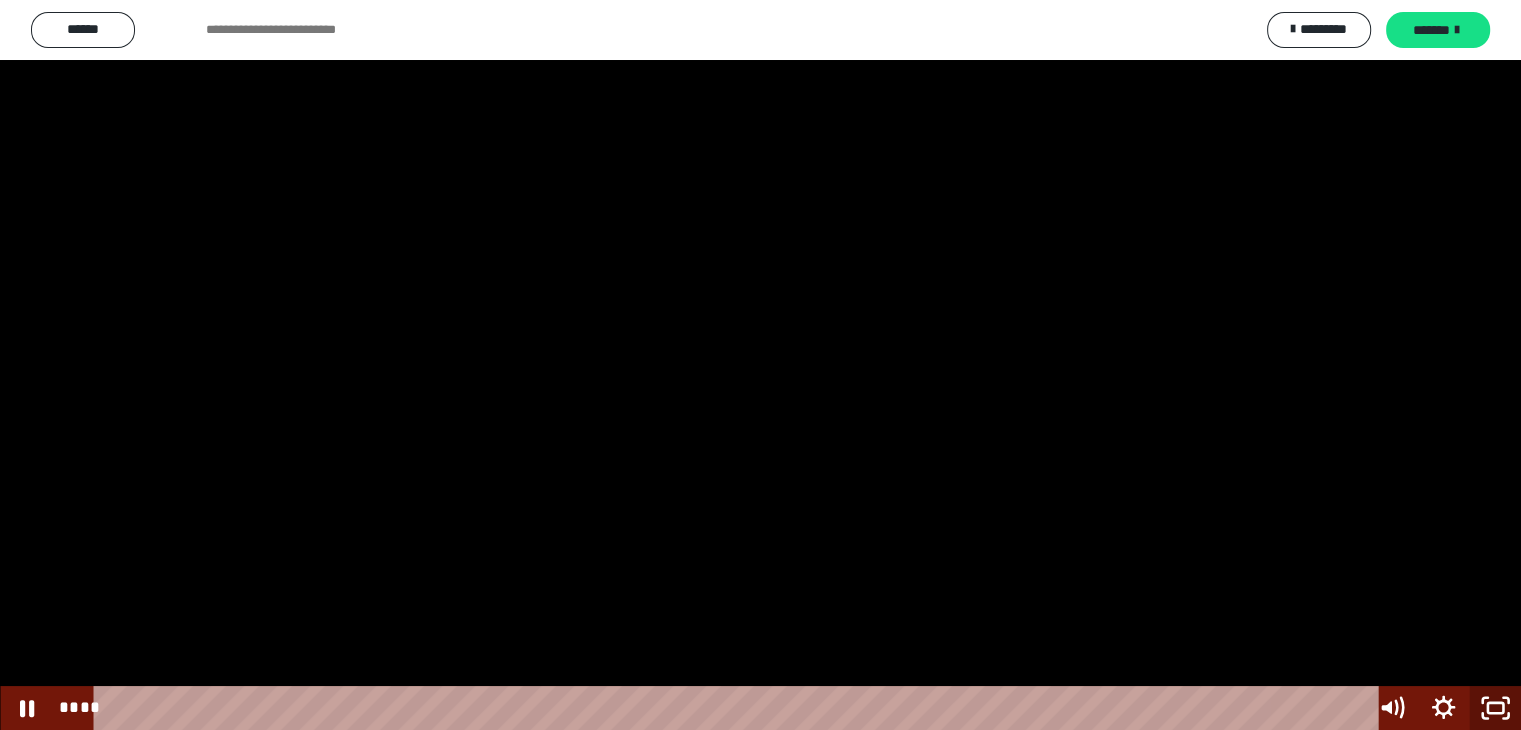 scroll, scrollTop: 2476, scrollLeft: 0, axis: vertical 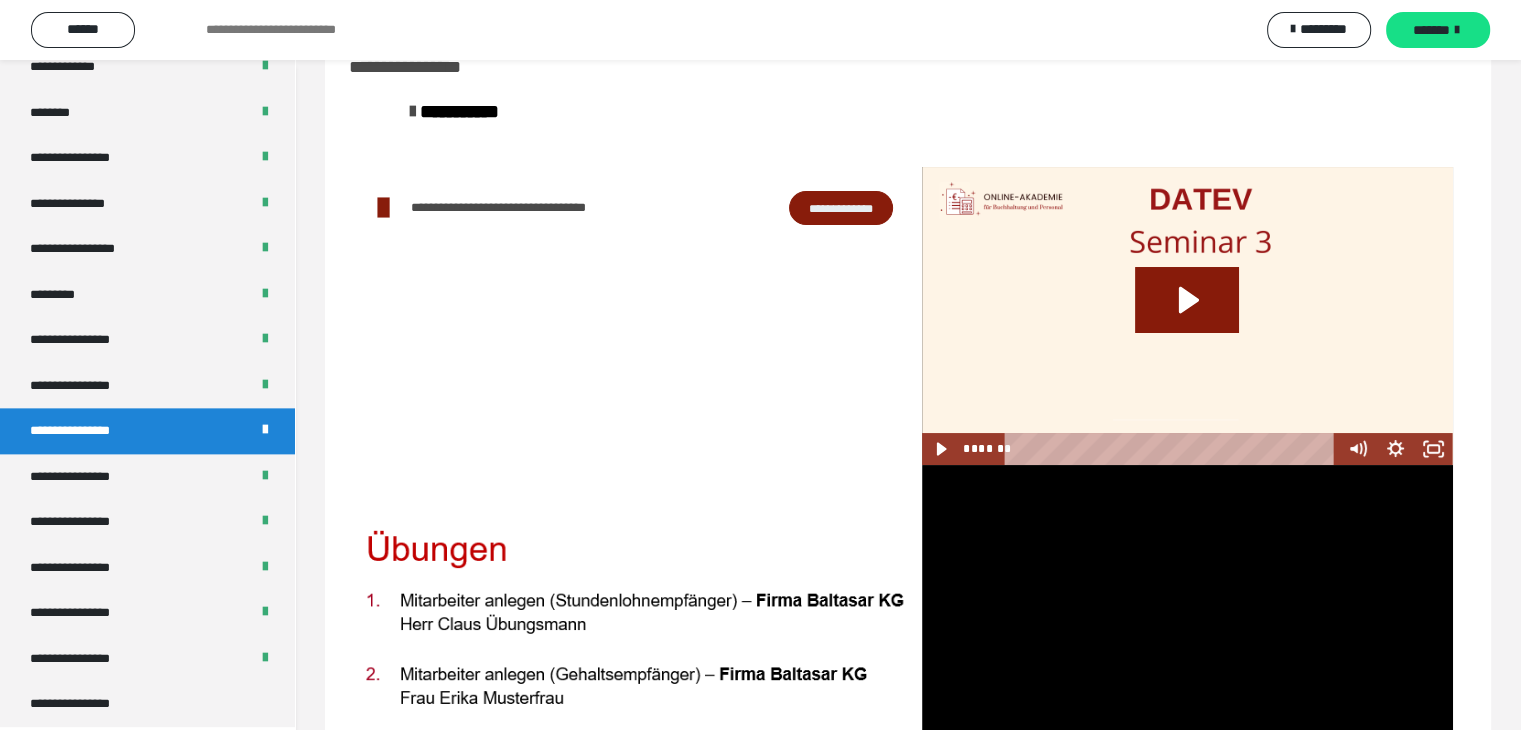 click at bounding box center (1187, 614) 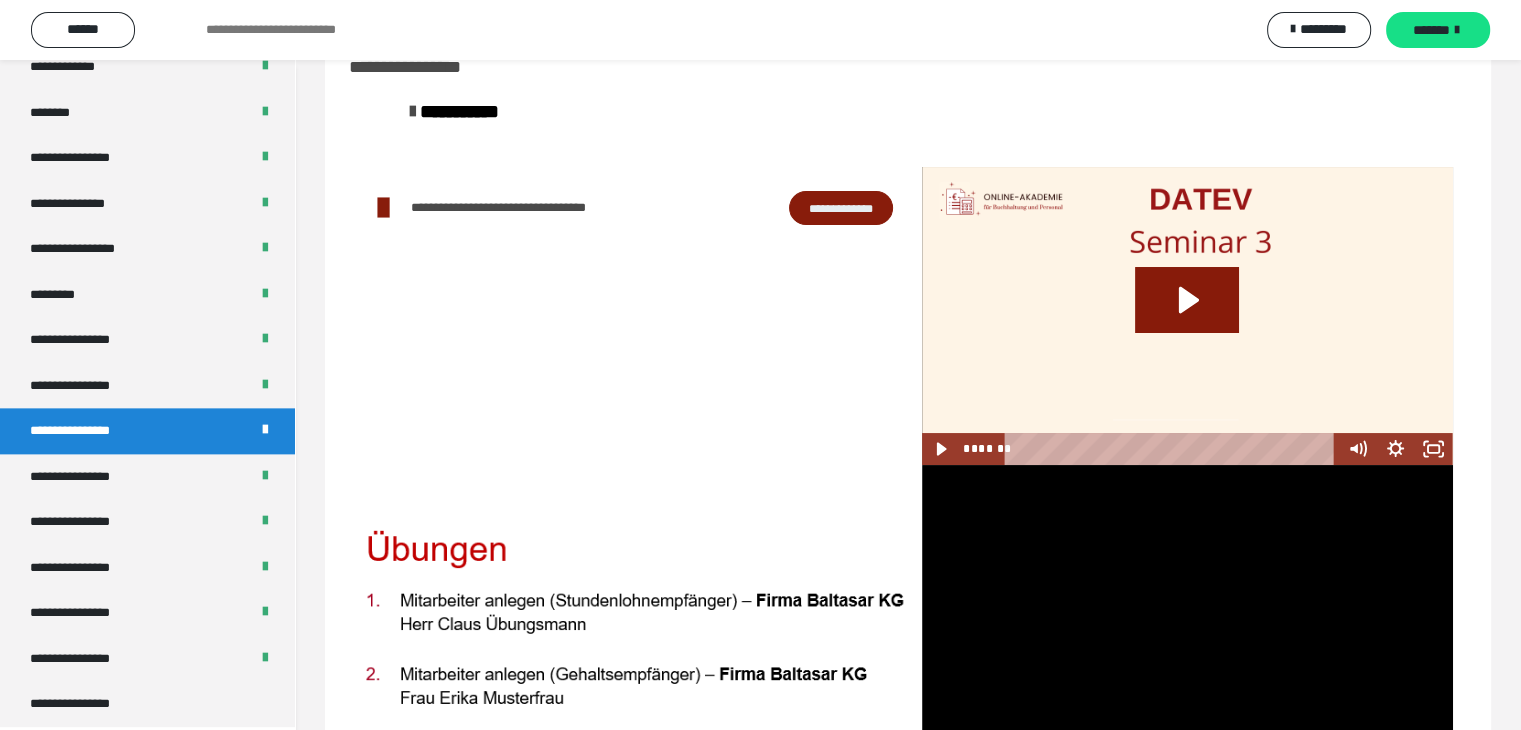 click at bounding box center [1187, 614] 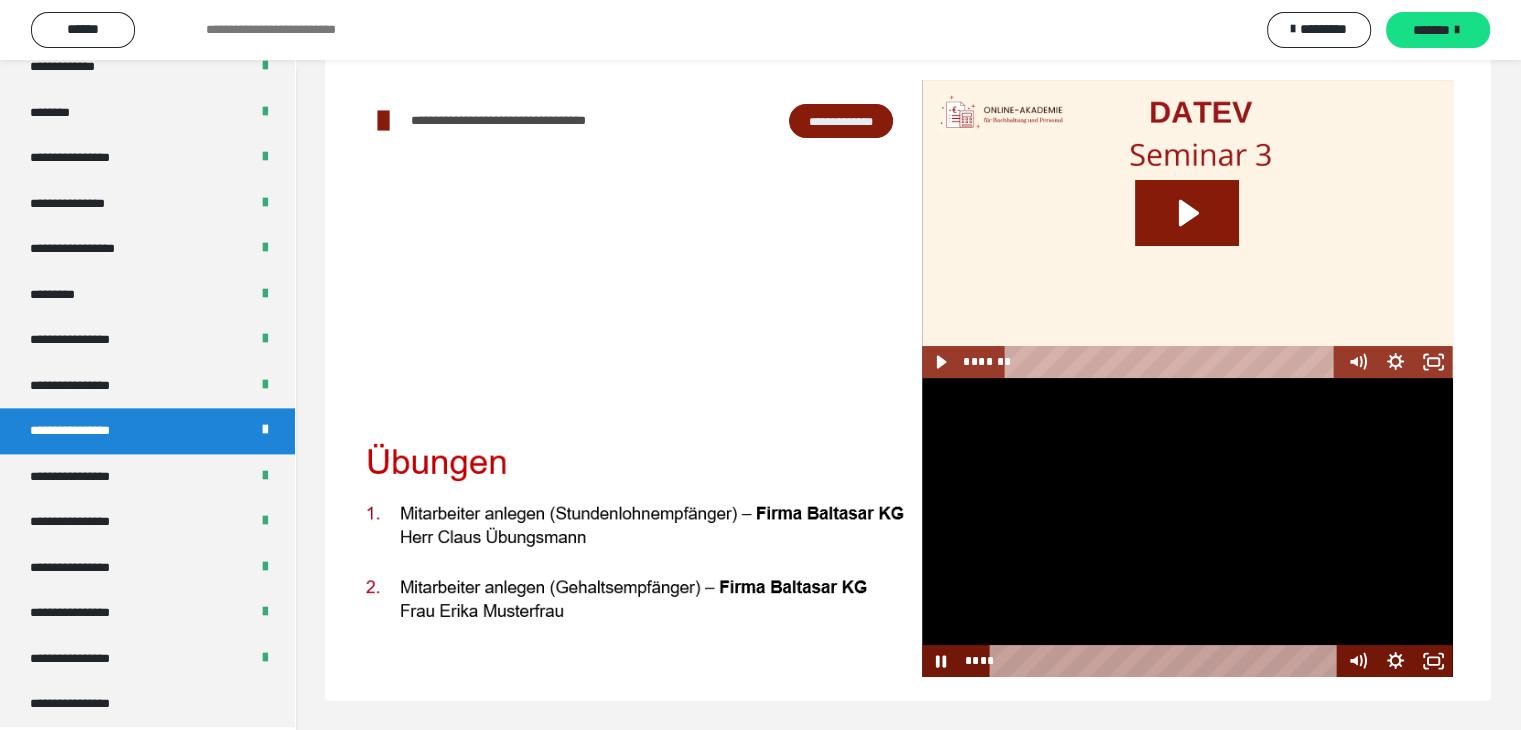 scroll, scrollTop: 148, scrollLeft: 0, axis: vertical 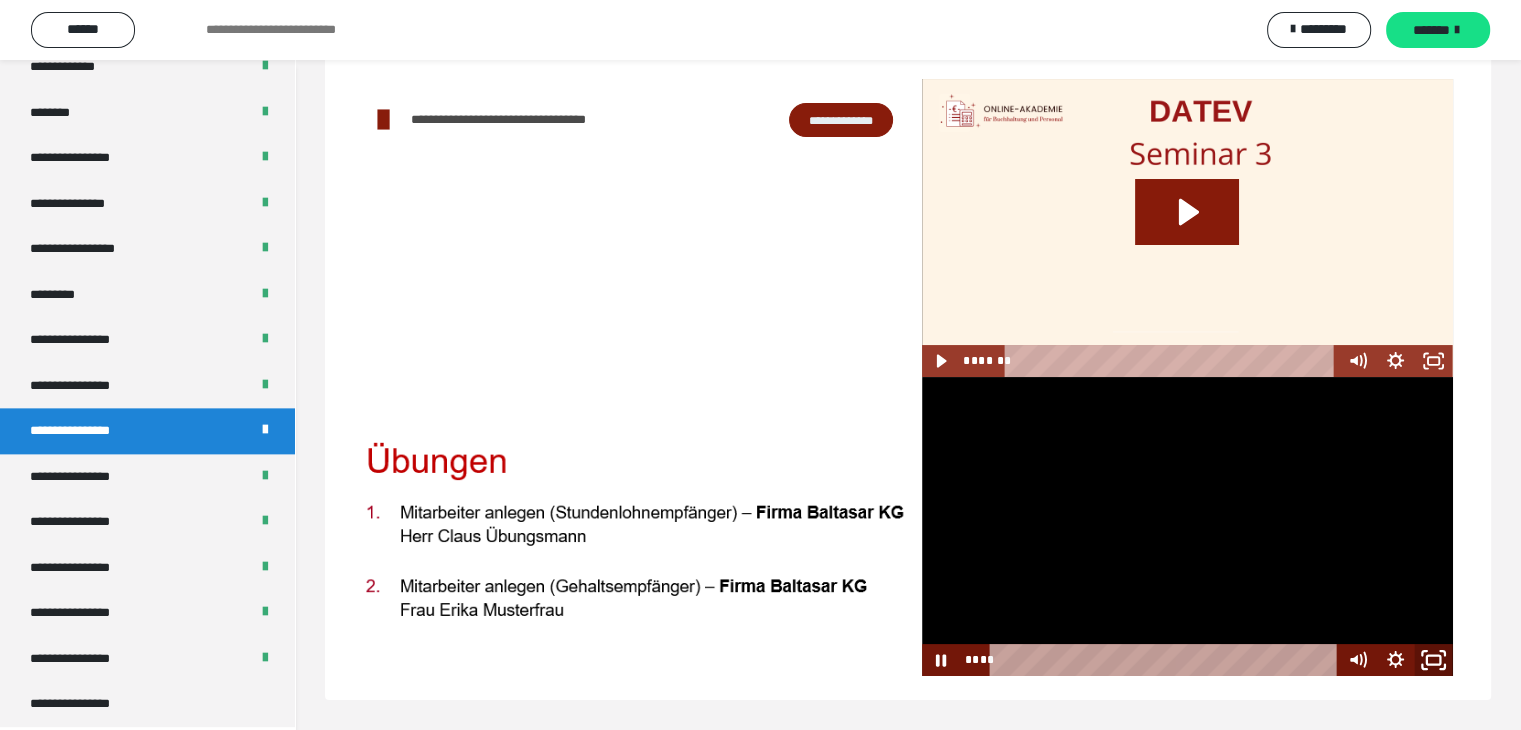 drag, startPoint x: 1428, startPoint y: 654, endPoint x: 1428, endPoint y: 742, distance: 88 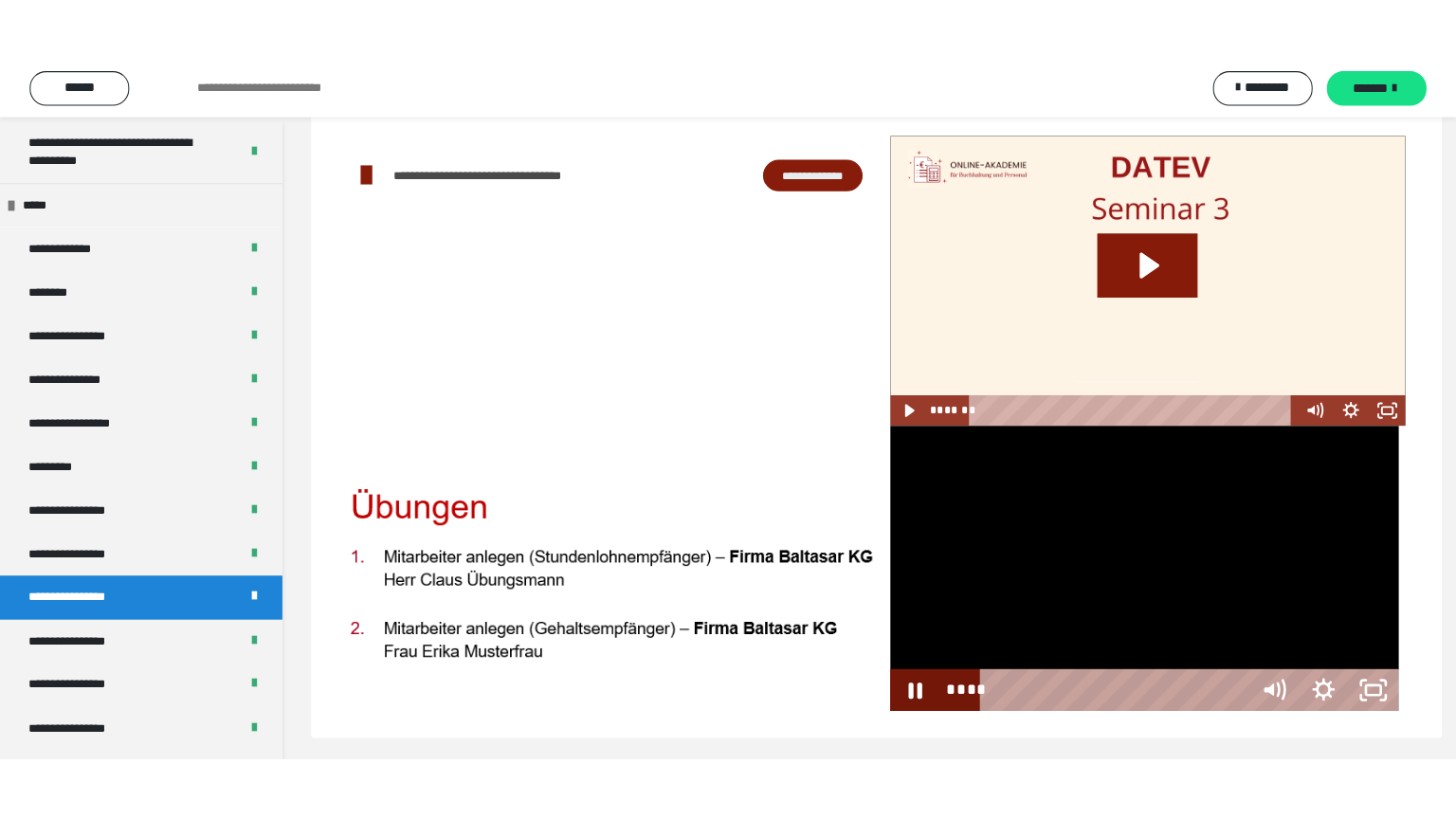 scroll, scrollTop: 57, scrollLeft: 0, axis: vertical 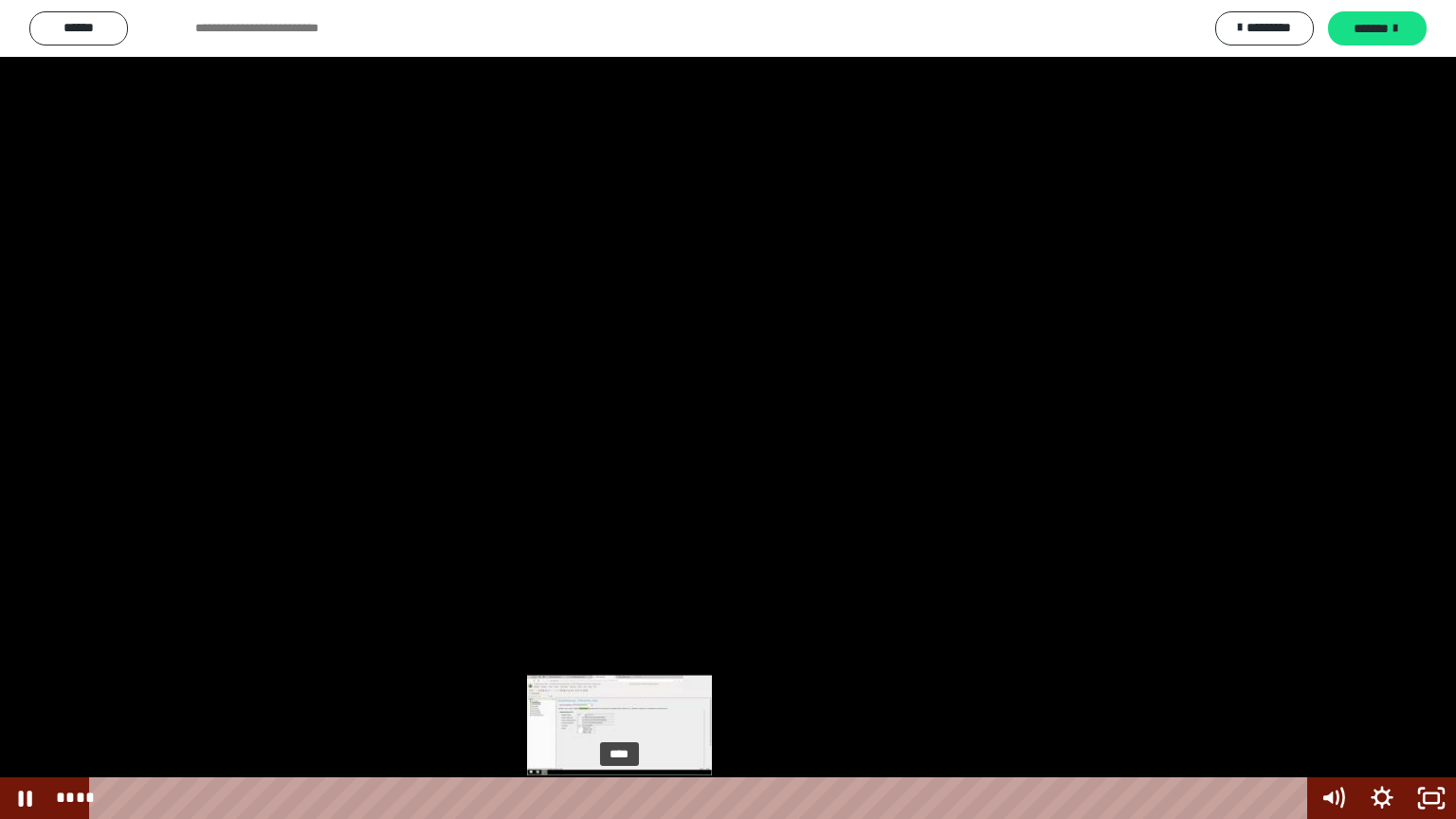 click on "****" at bounding box center [701, 798] 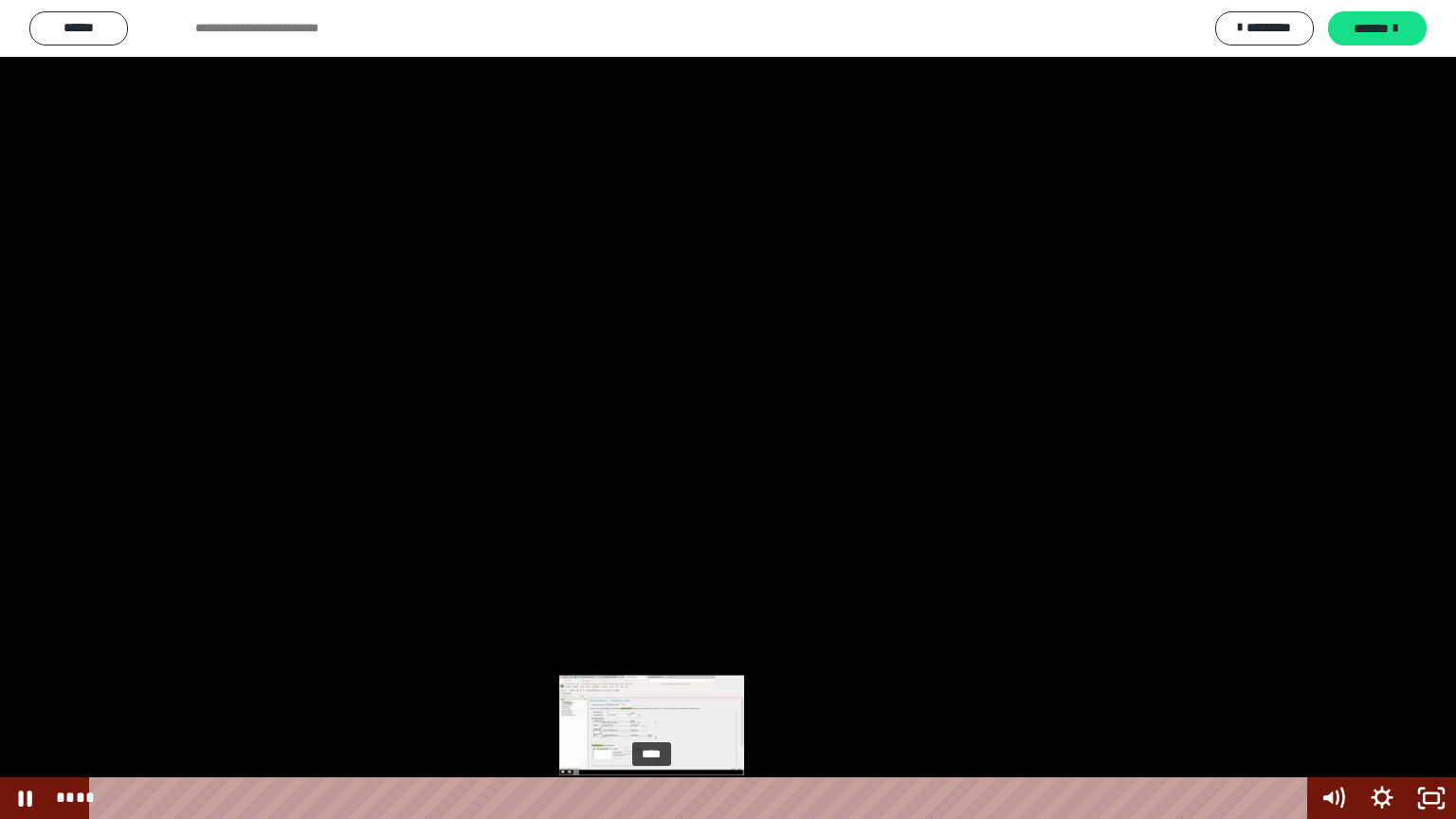 click on "****" at bounding box center [701, 798] 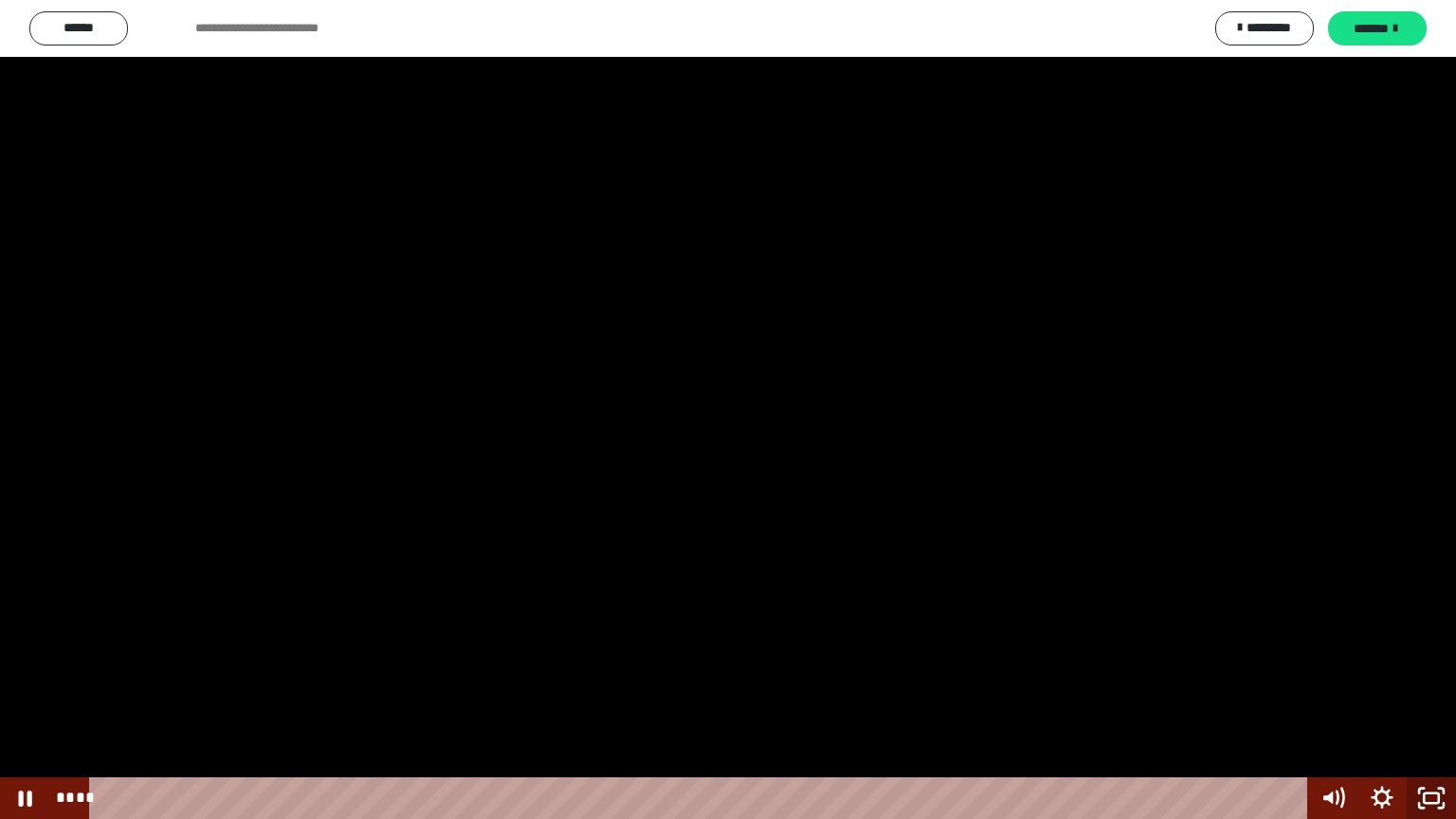 click 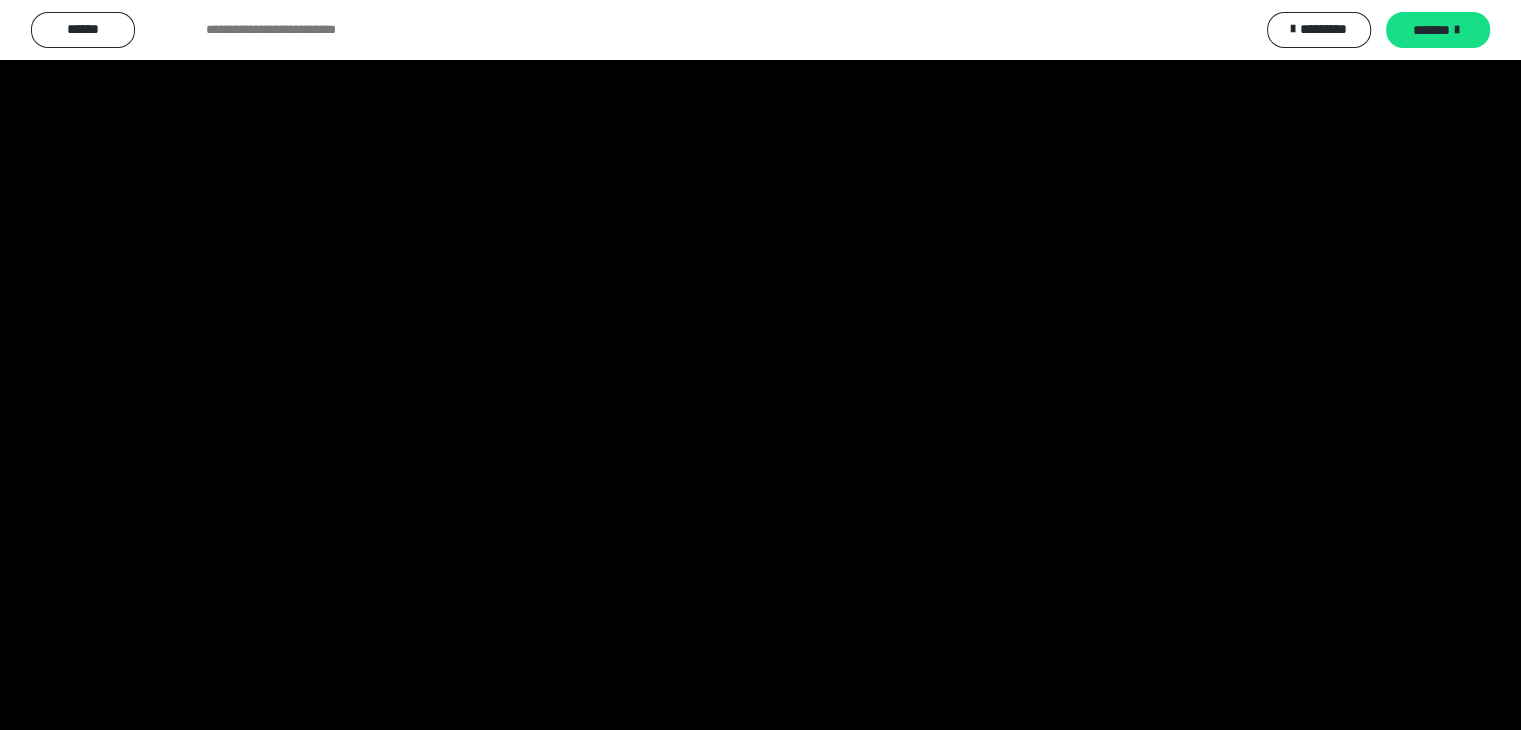 scroll, scrollTop: 2476, scrollLeft: 0, axis: vertical 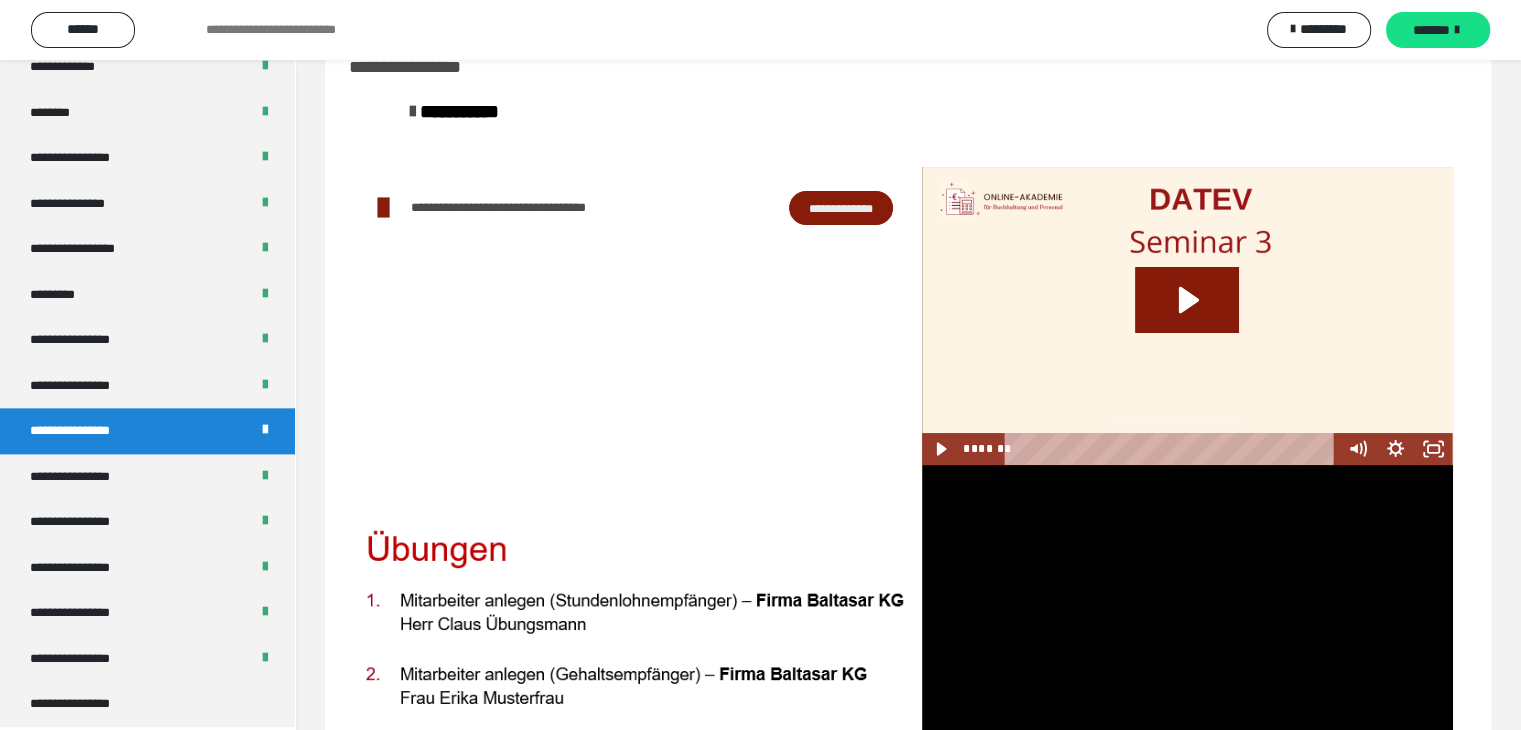 click at bounding box center (1187, 614) 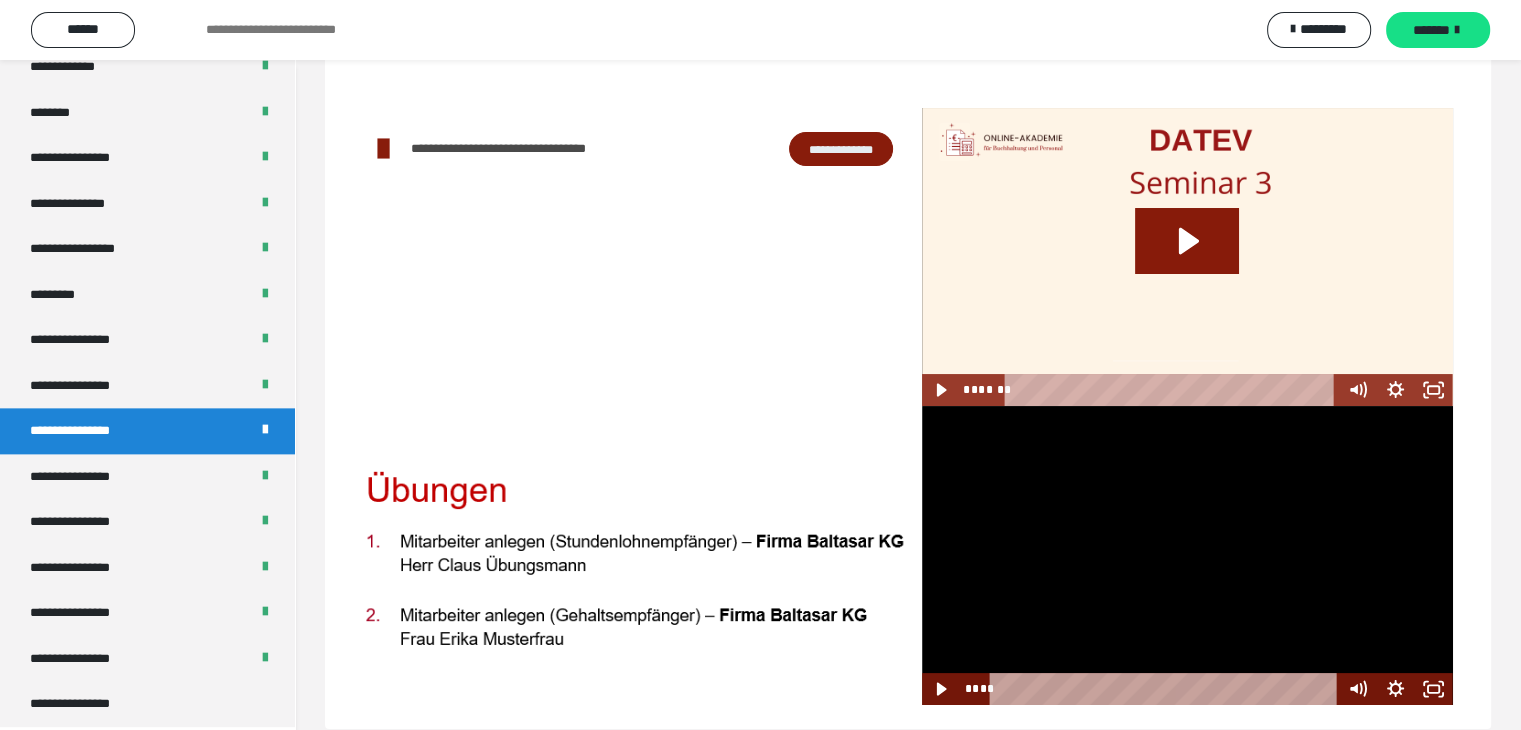 scroll, scrollTop: 148, scrollLeft: 0, axis: vertical 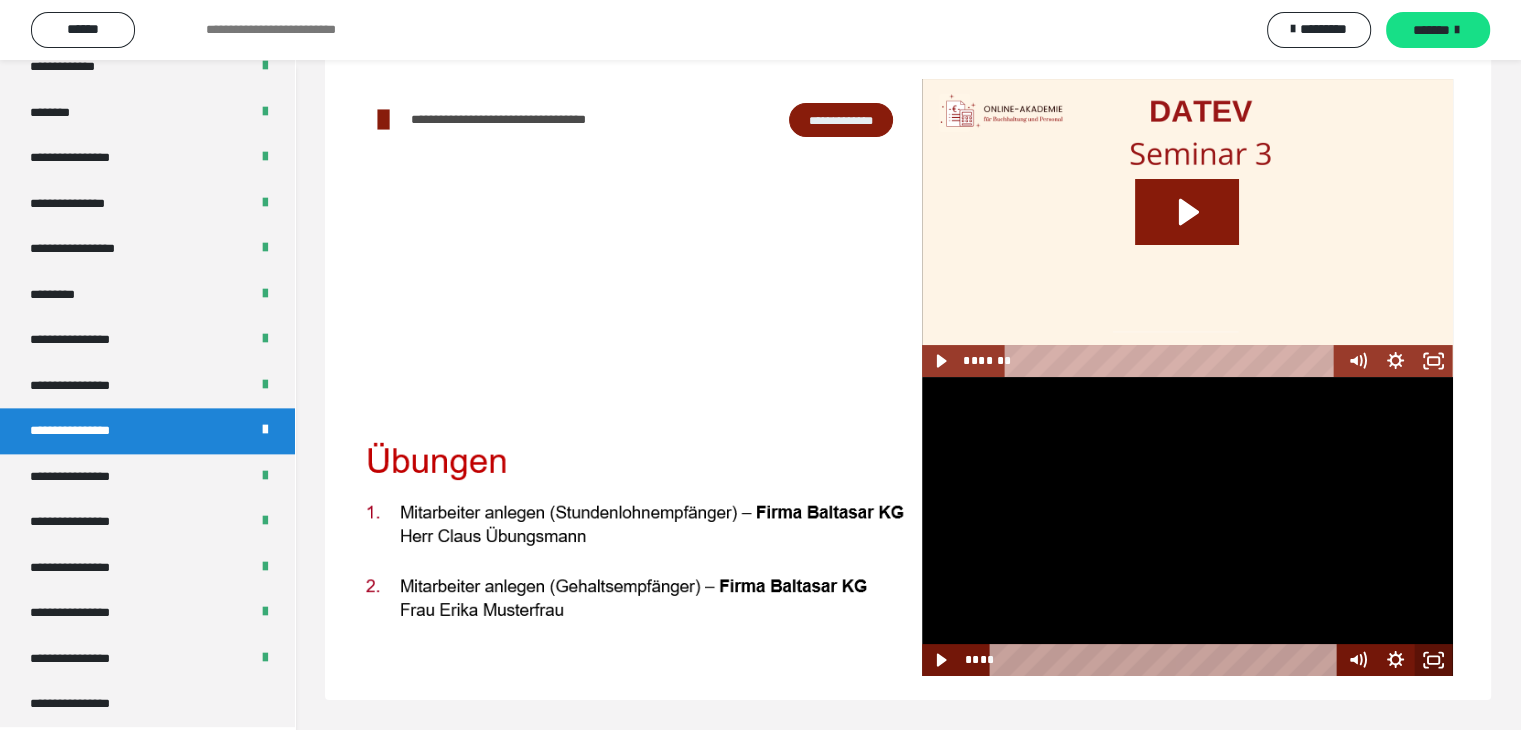 click 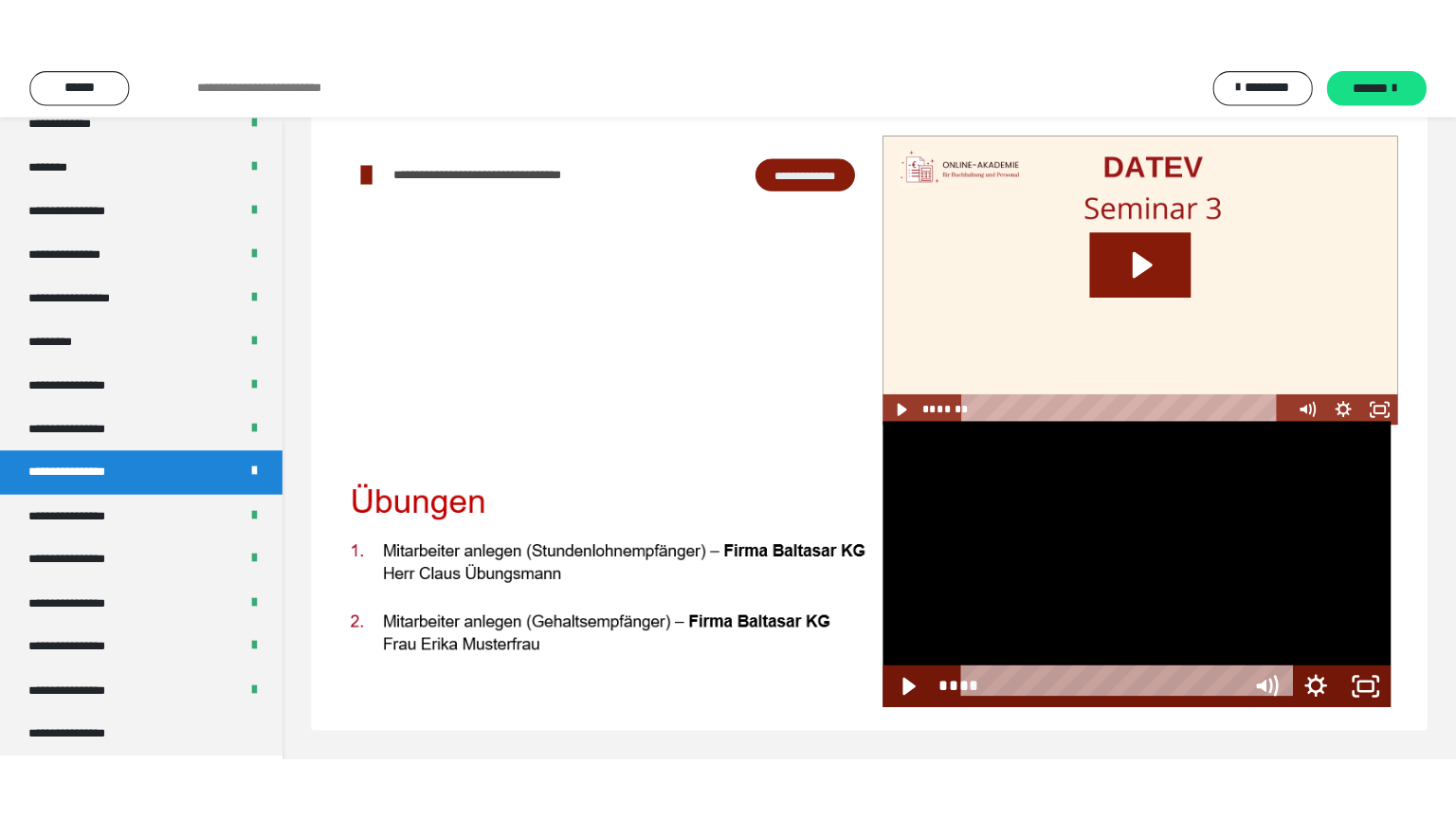 scroll, scrollTop: 57, scrollLeft: 0, axis: vertical 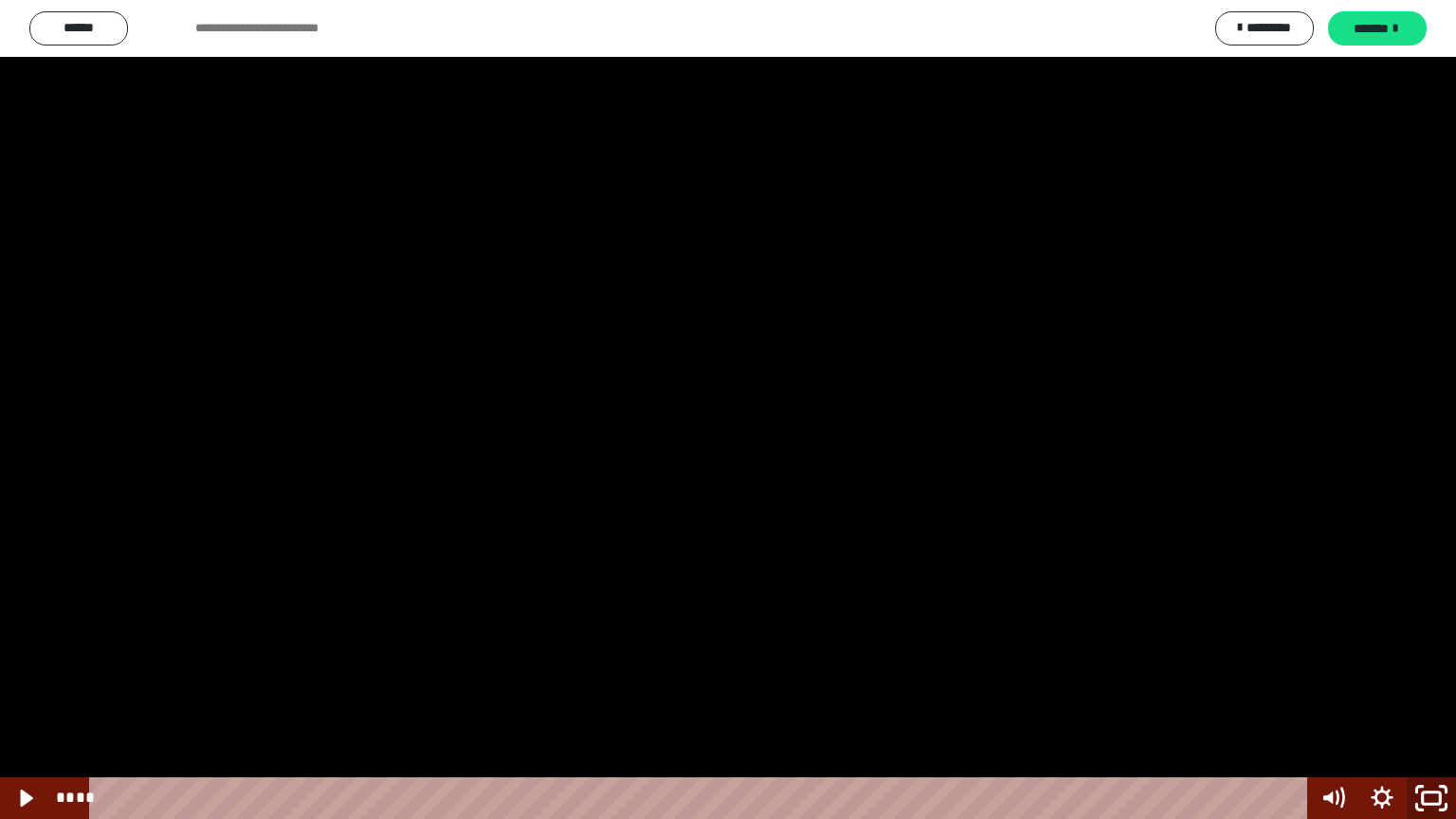 click 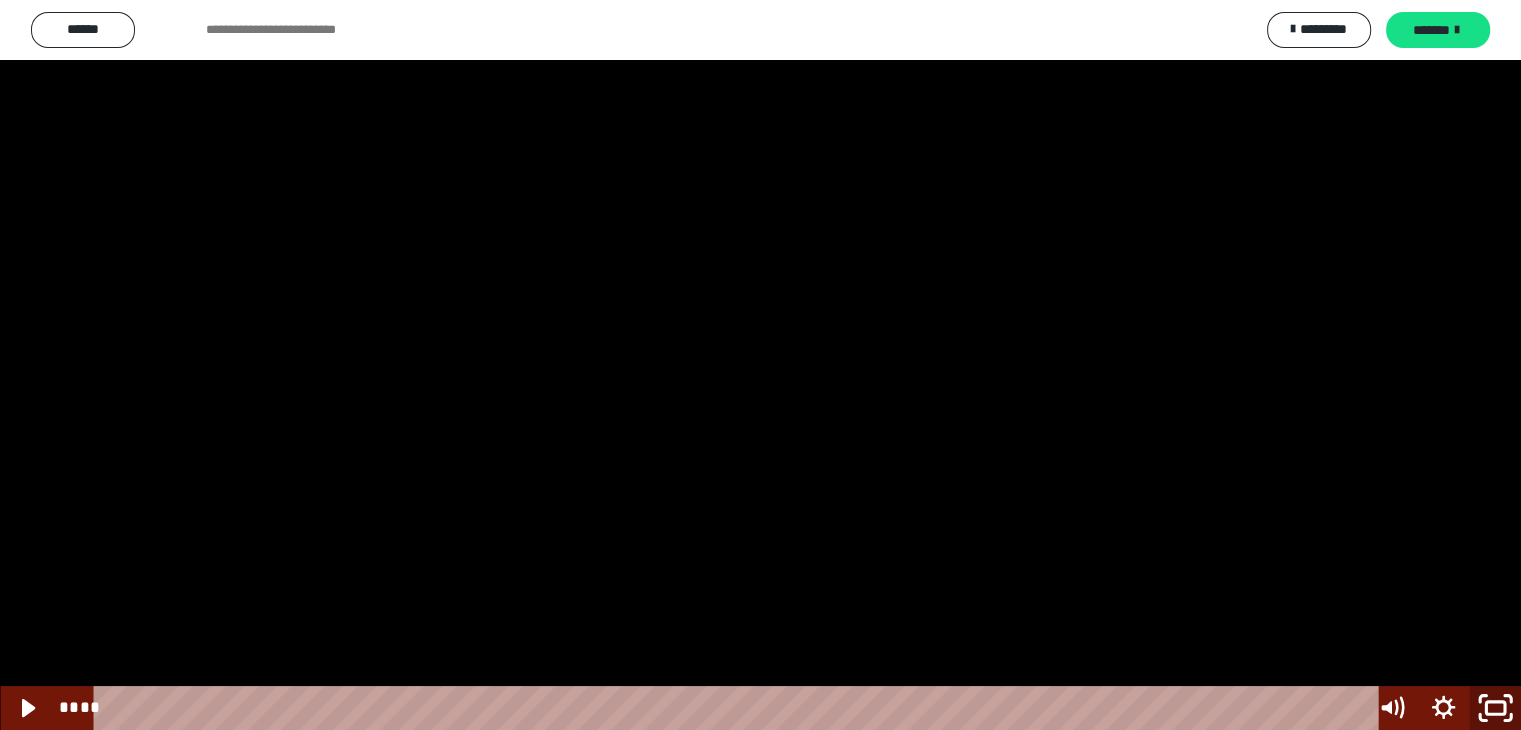scroll, scrollTop: 2476, scrollLeft: 0, axis: vertical 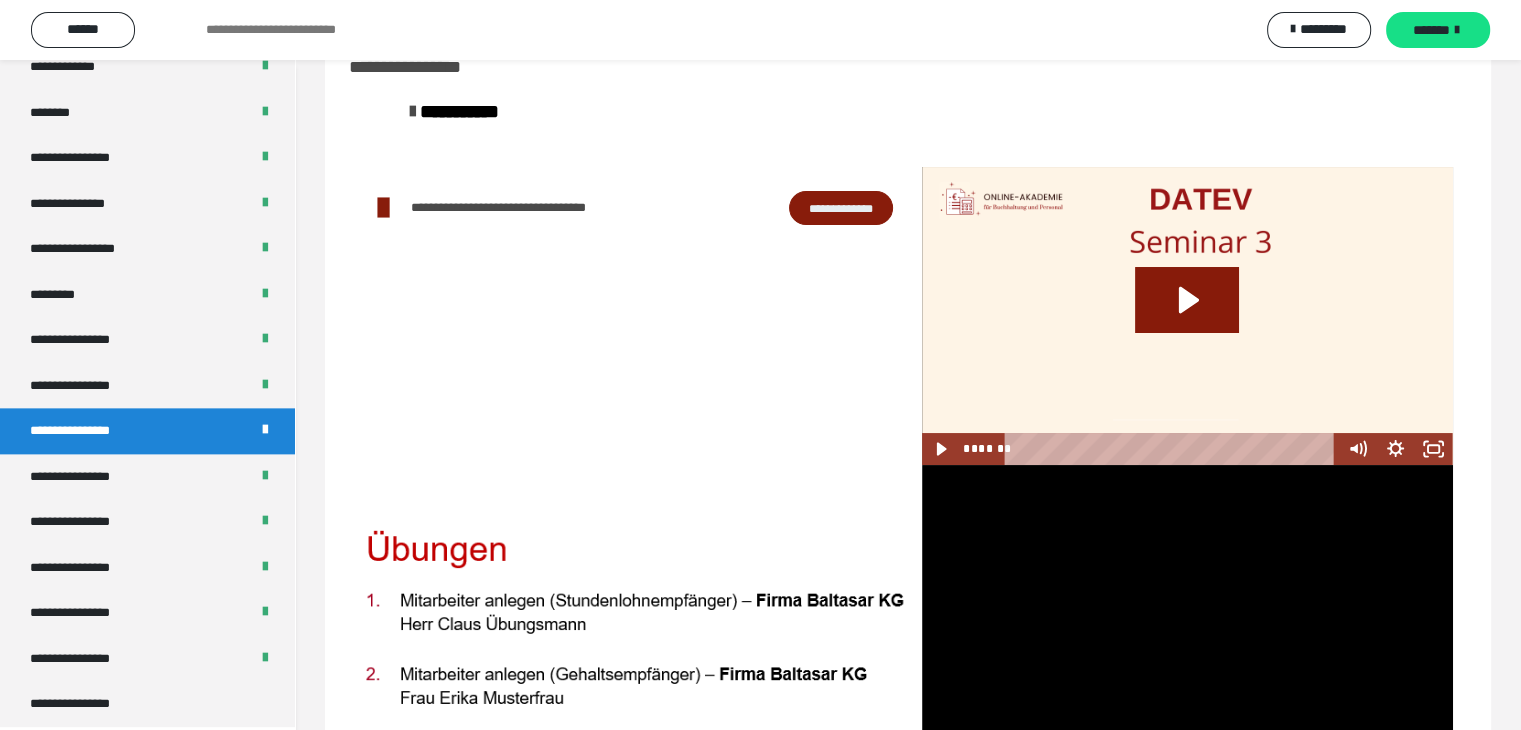 click at bounding box center (1187, 614) 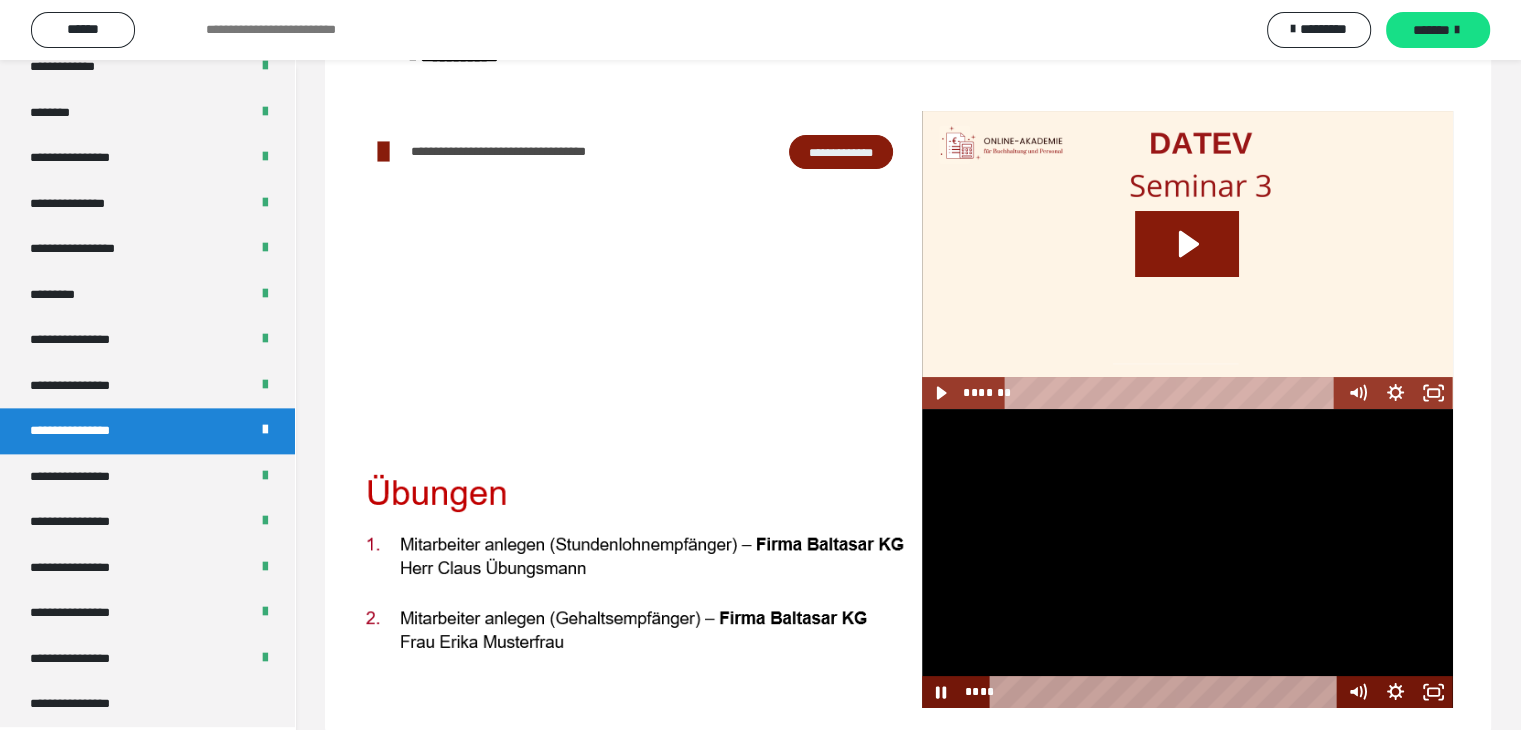 scroll, scrollTop: 148, scrollLeft: 0, axis: vertical 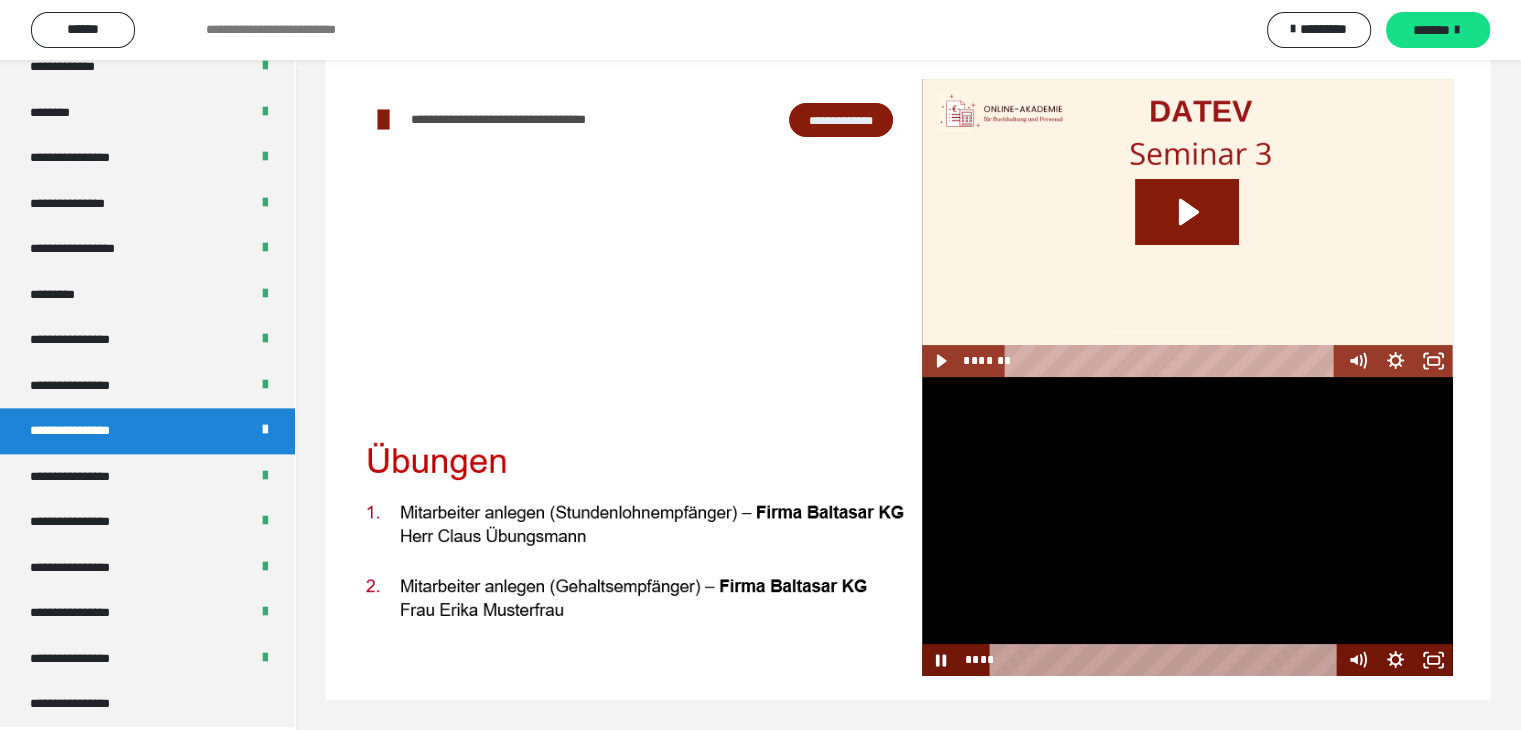 click at bounding box center (1187, 526) 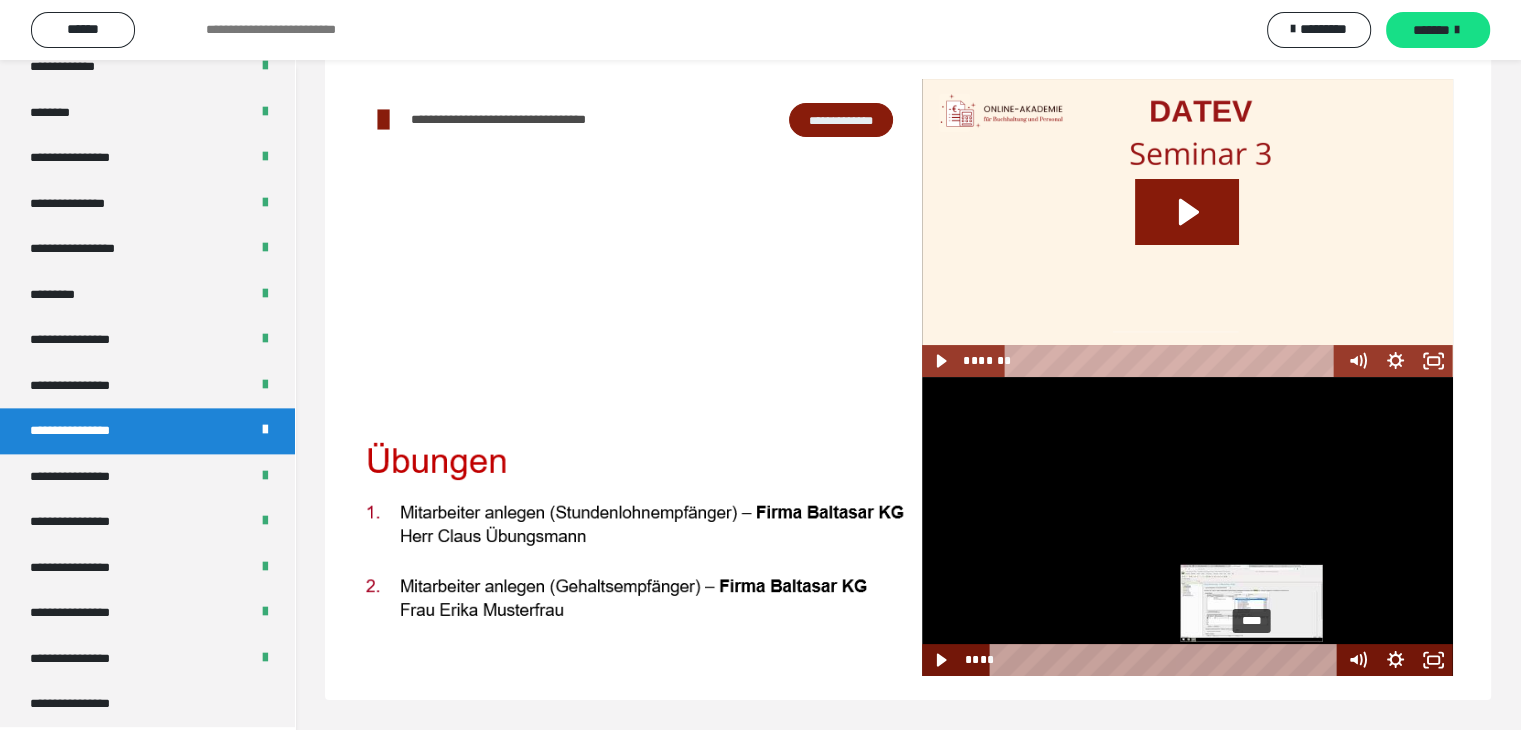 click on "****" at bounding box center (1166, 660) 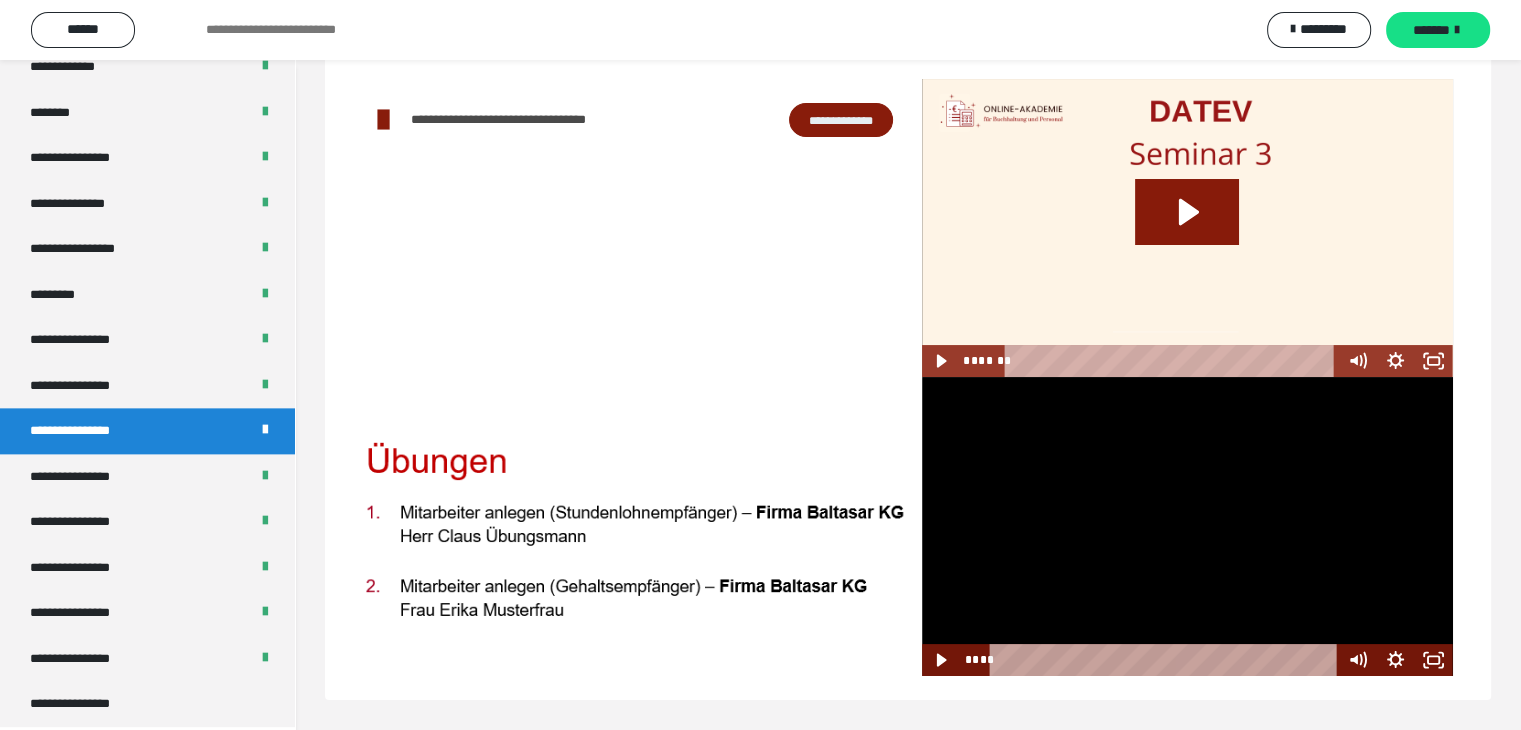 click at bounding box center [1187, 526] 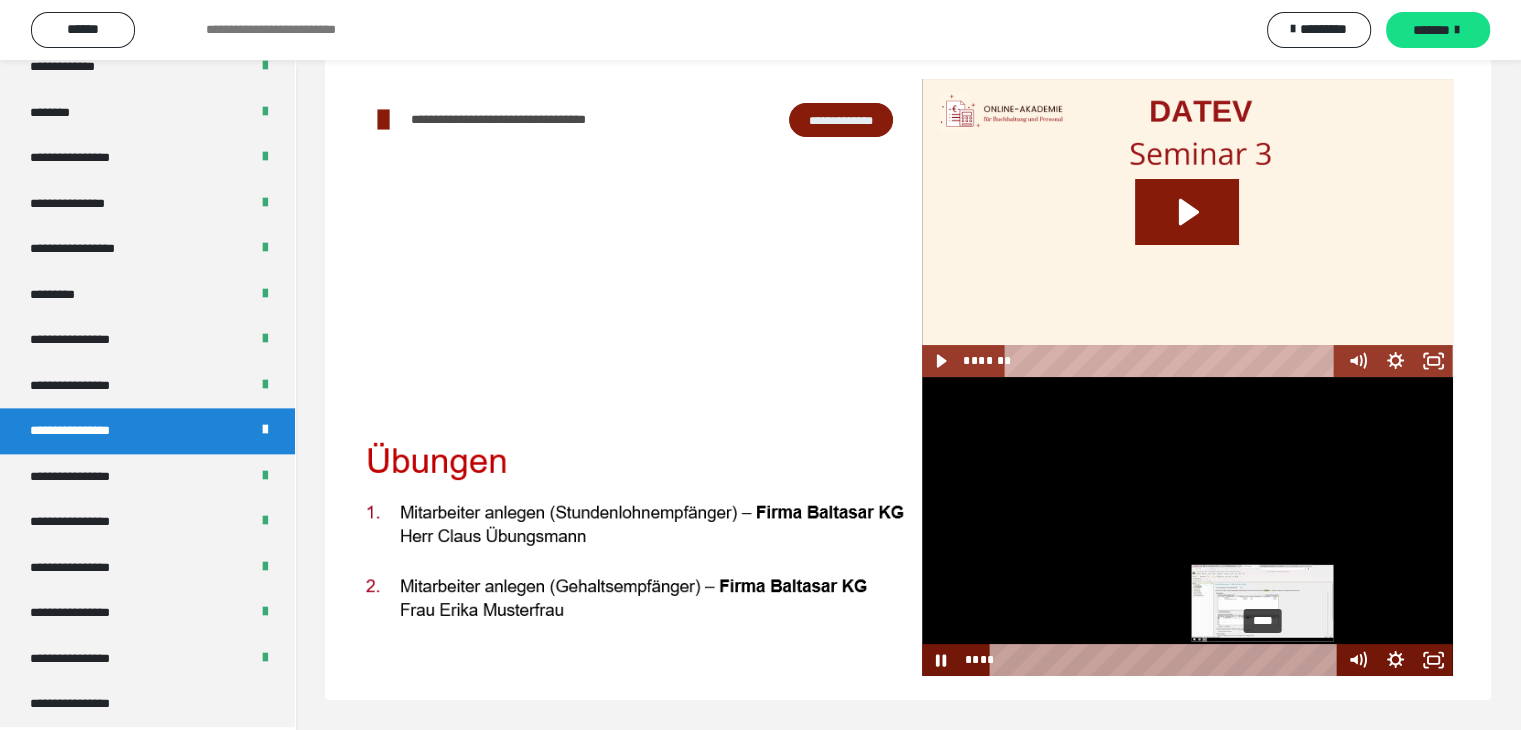click on "****" at bounding box center (1166, 660) 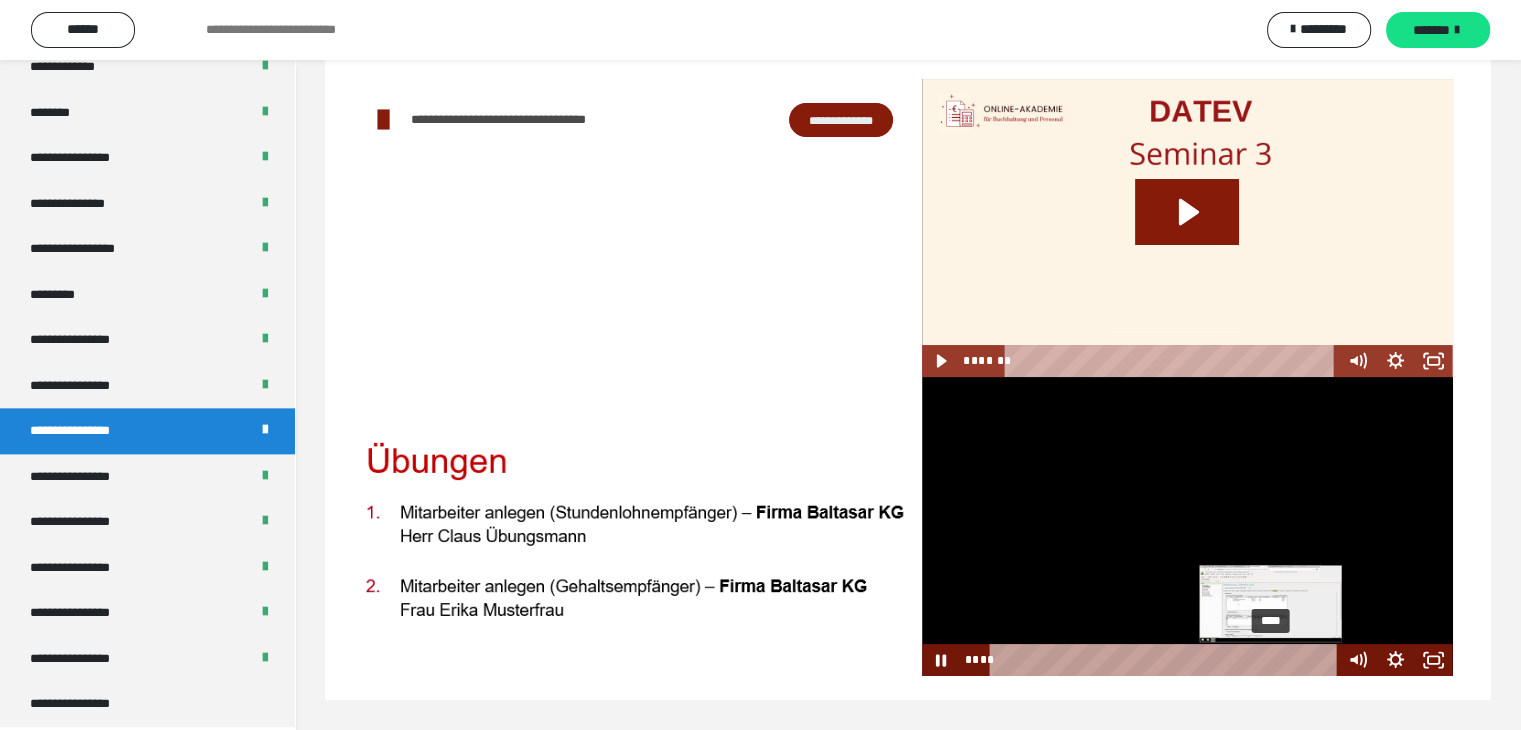 click on "****" at bounding box center [1166, 660] 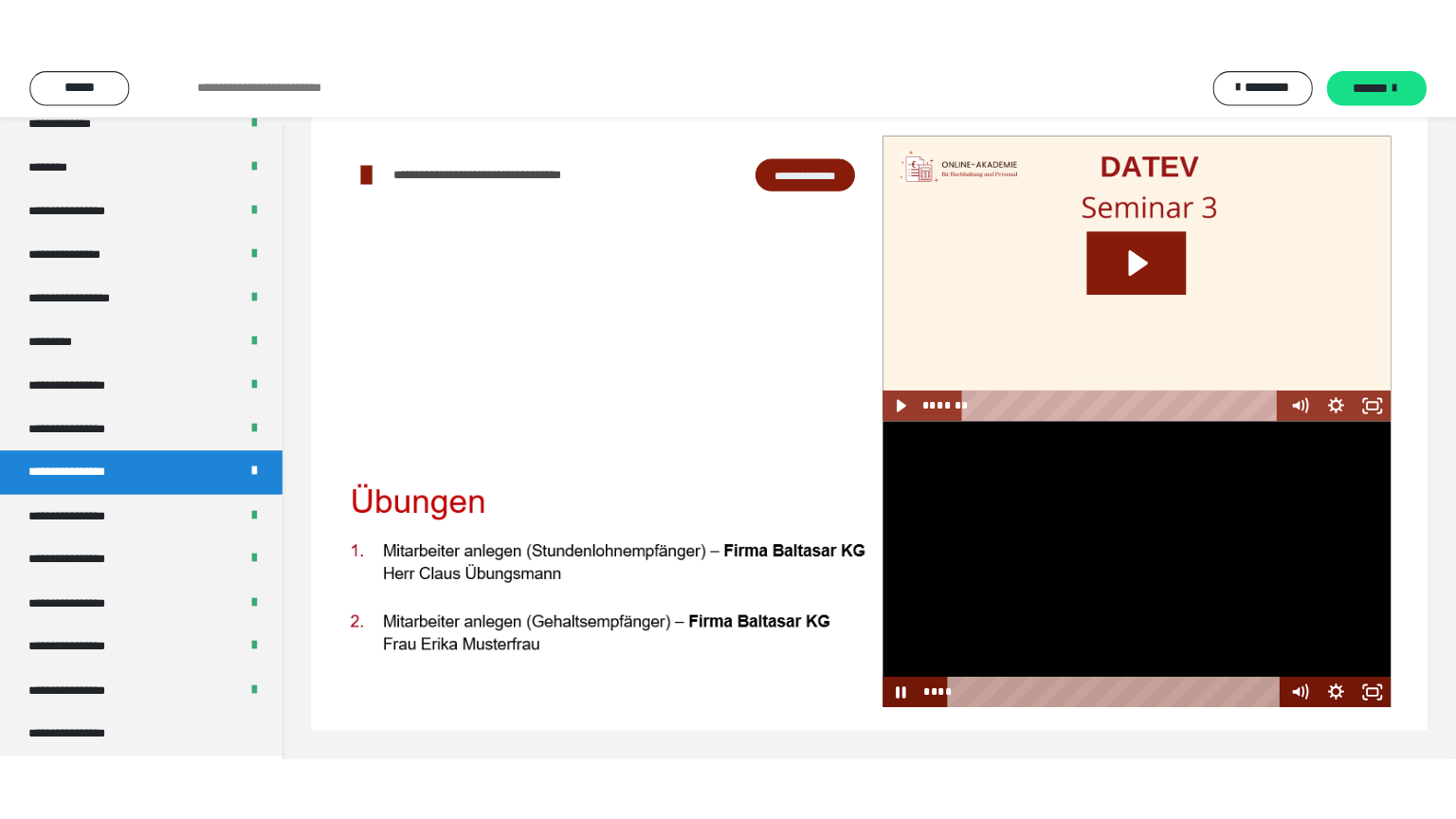 scroll, scrollTop: 57, scrollLeft: 0, axis: vertical 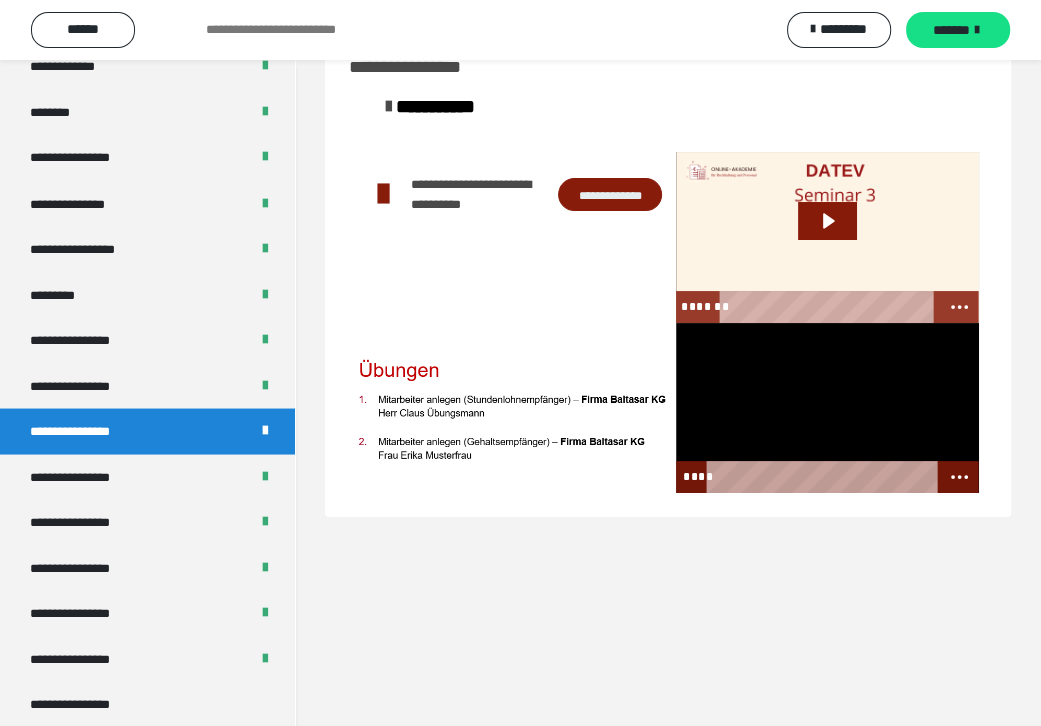 click at bounding box center [827, 408] 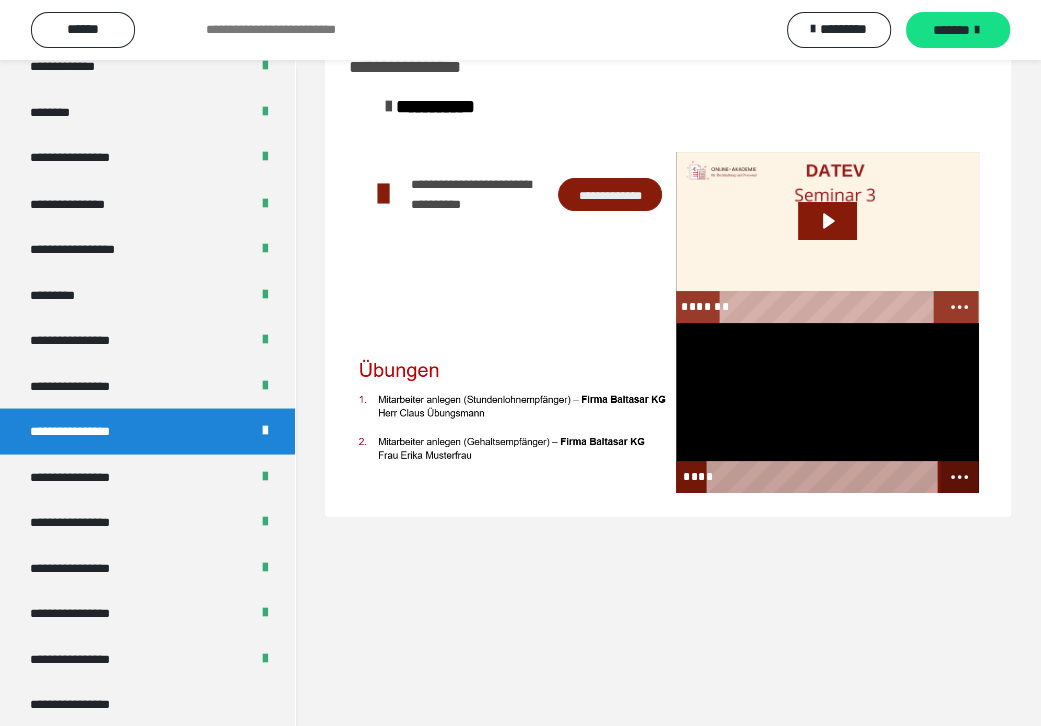 click 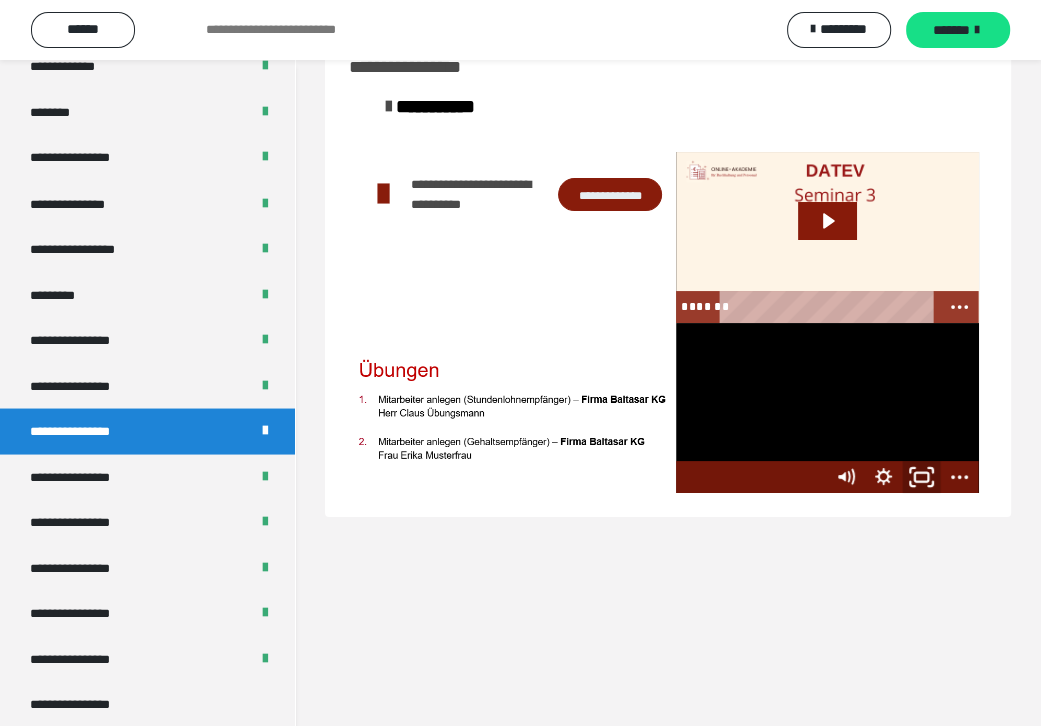 click 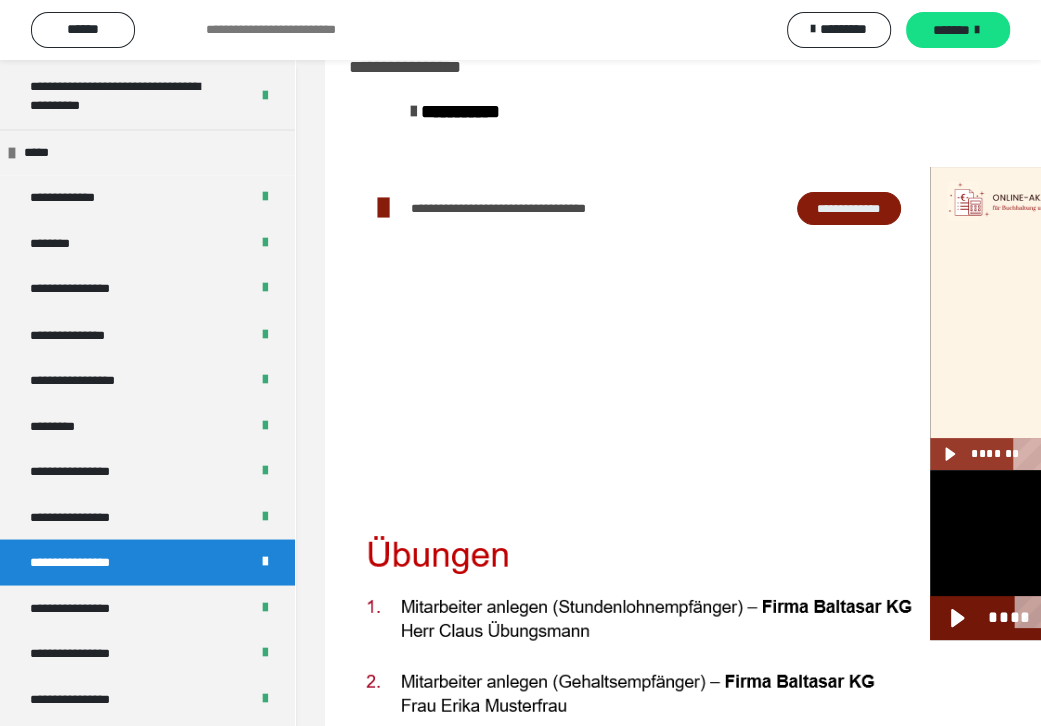 scroll, scrollTop: 2341, scrollLeft: 0, axis: vertical 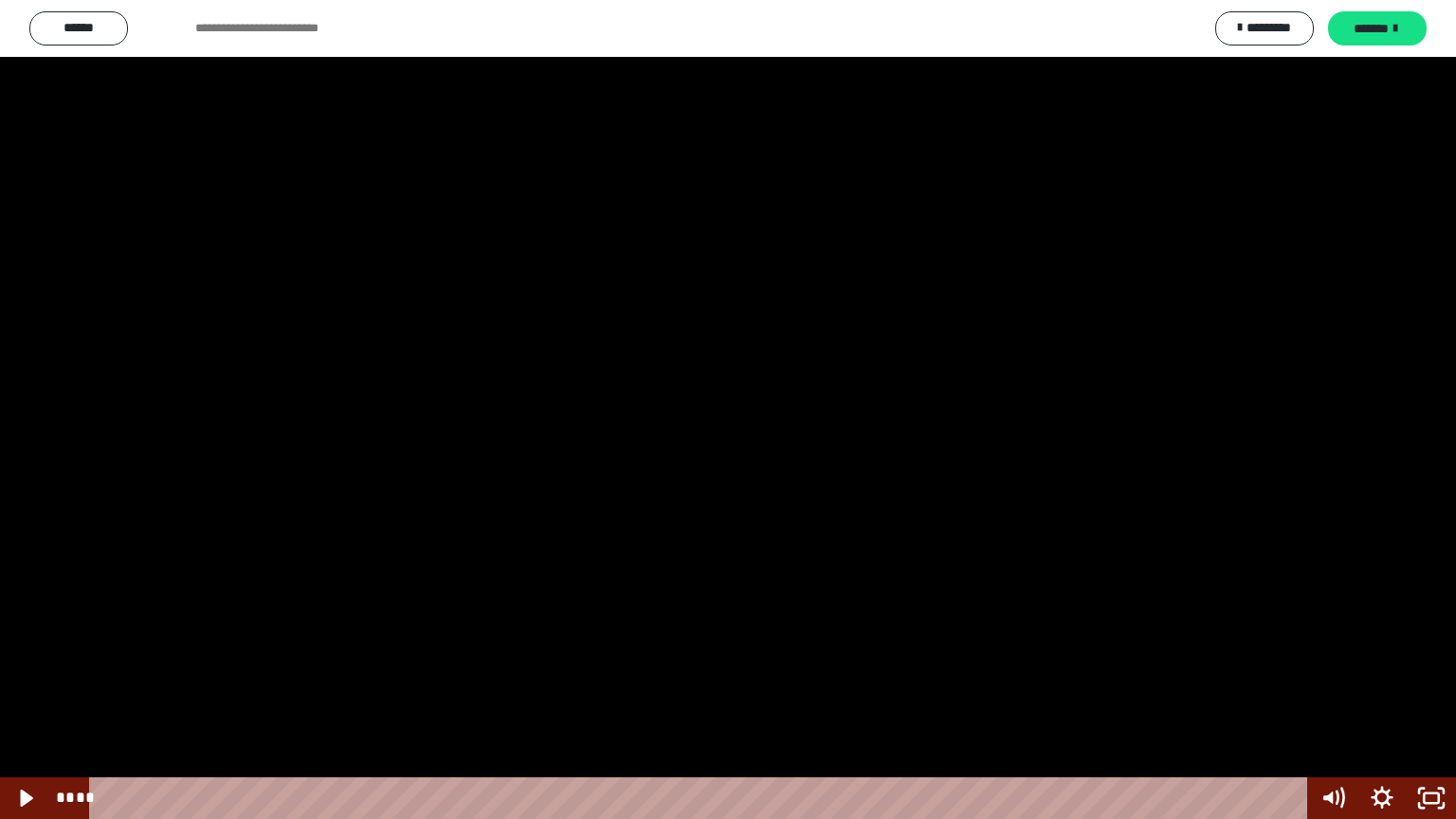 click at bounding box center [728, 410] 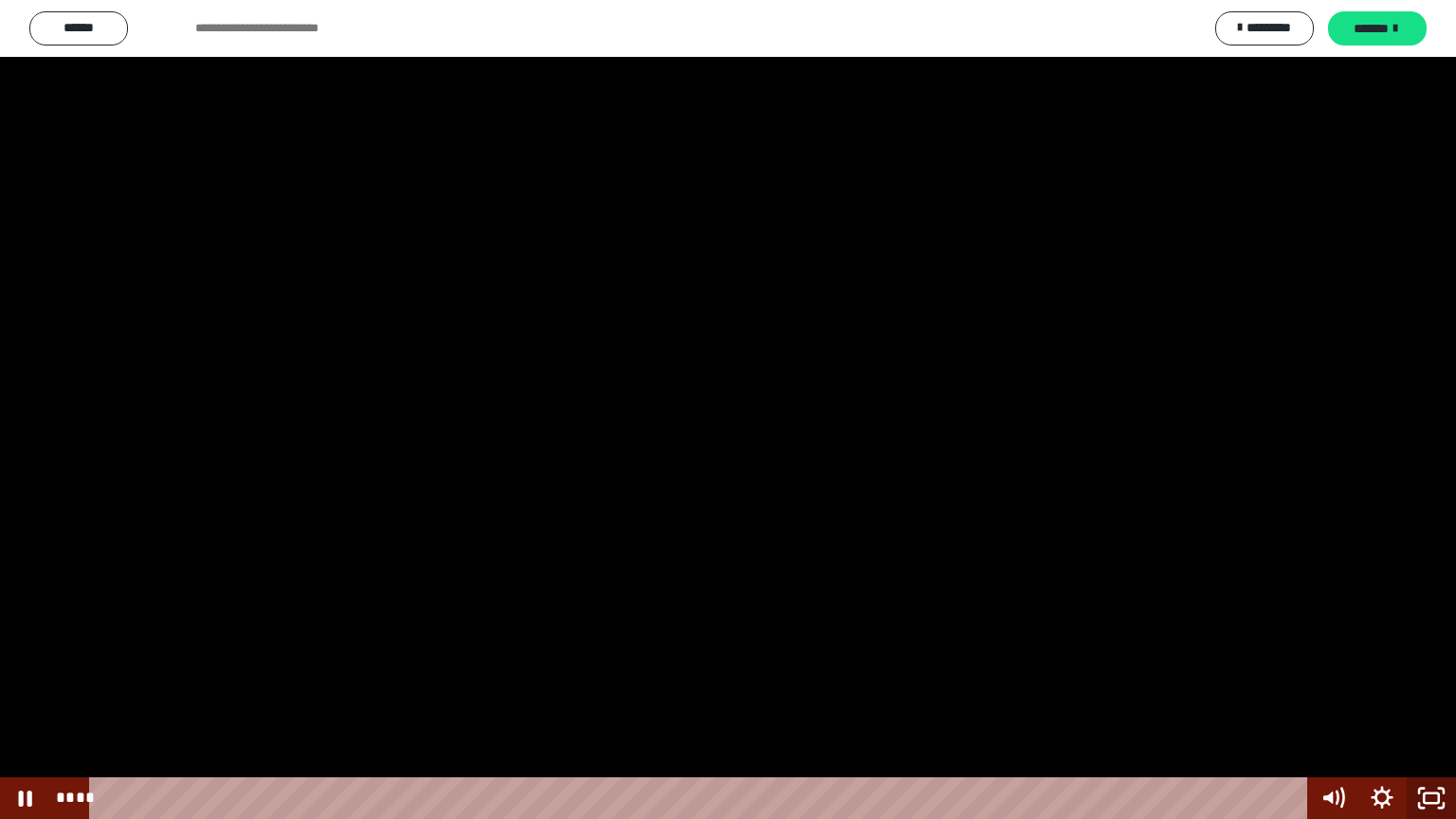 click 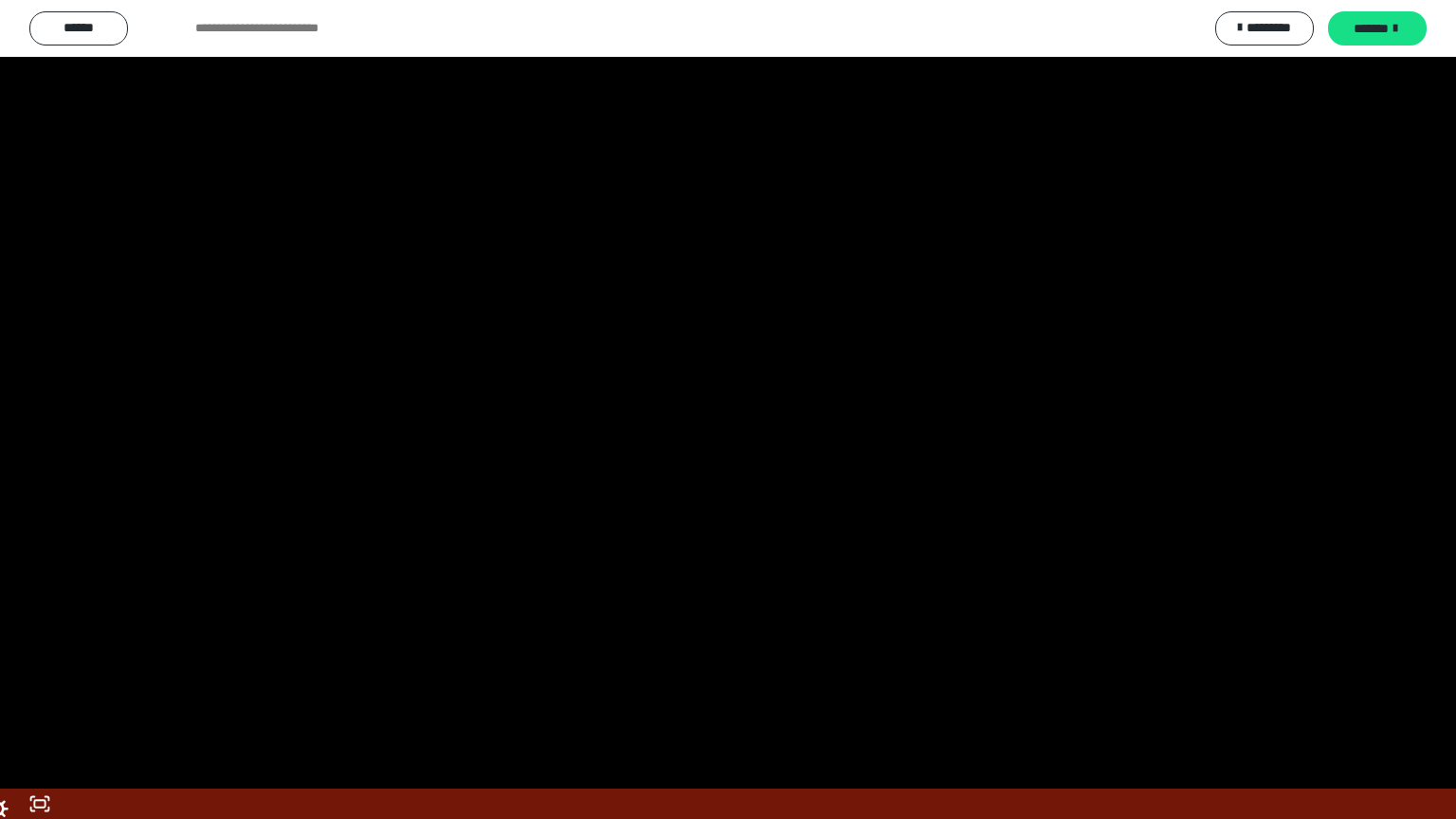 scroll, scrollTop: 2347, scrollLeft: 0, axis: vertical 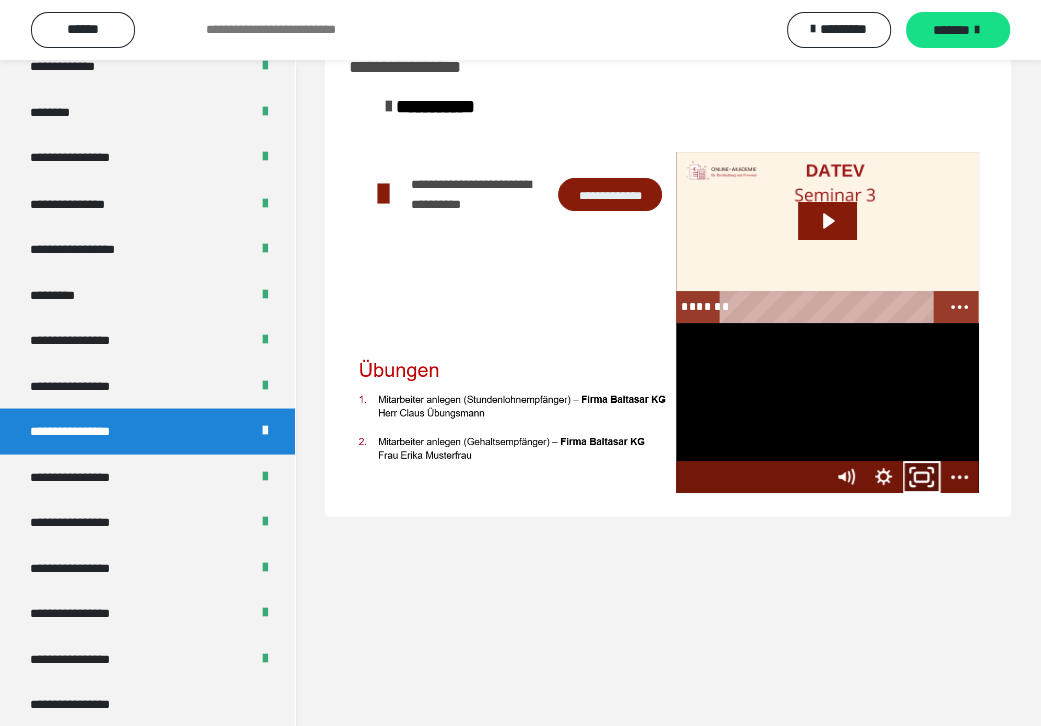 click 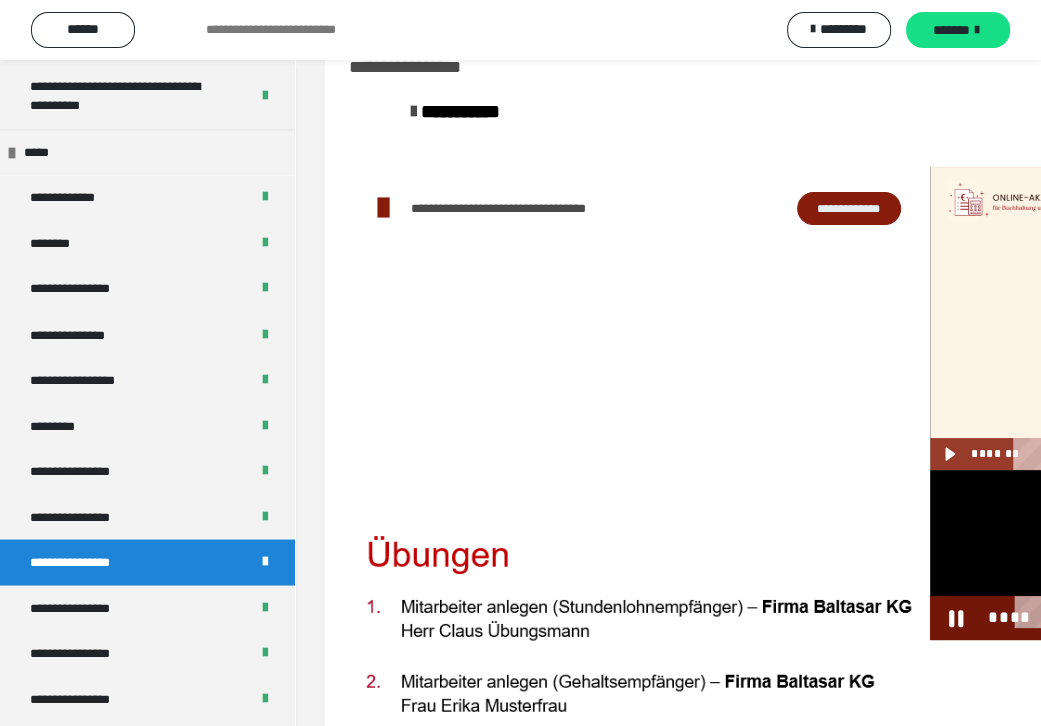 scroll, scrollTop: 2341, scrollLeft: 0, axis: vertical 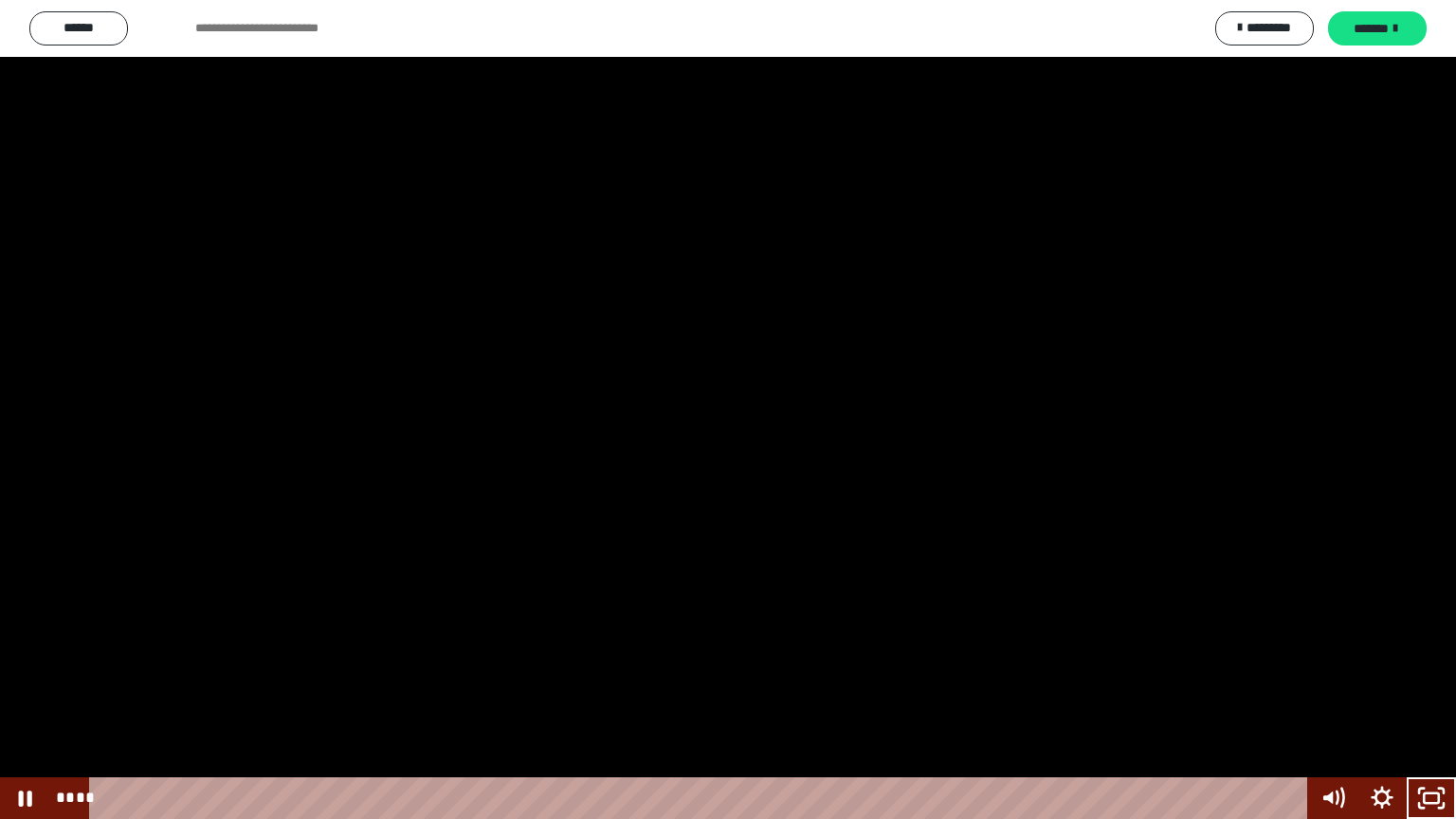 click at bounding box center [728, 410] 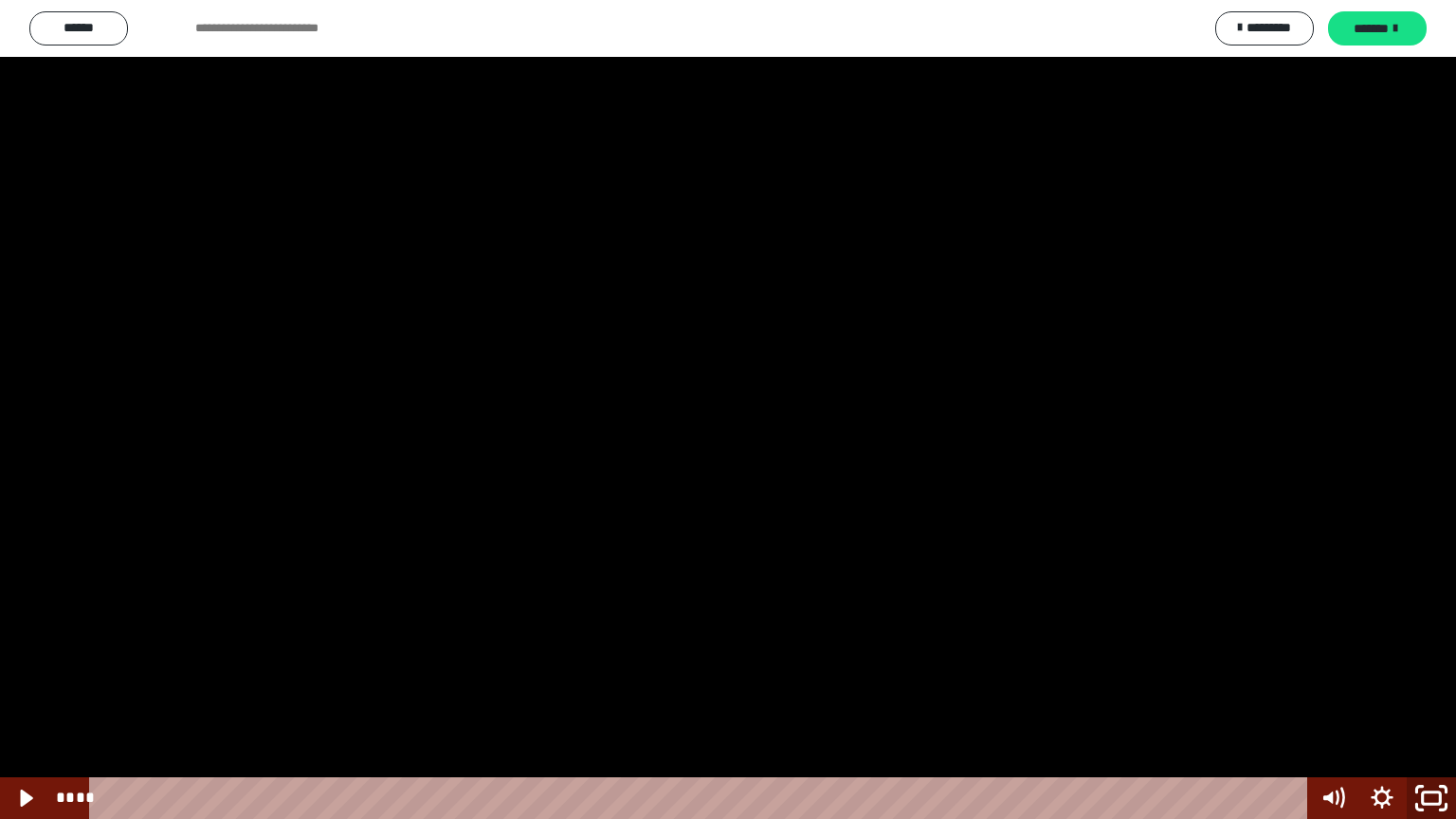 click 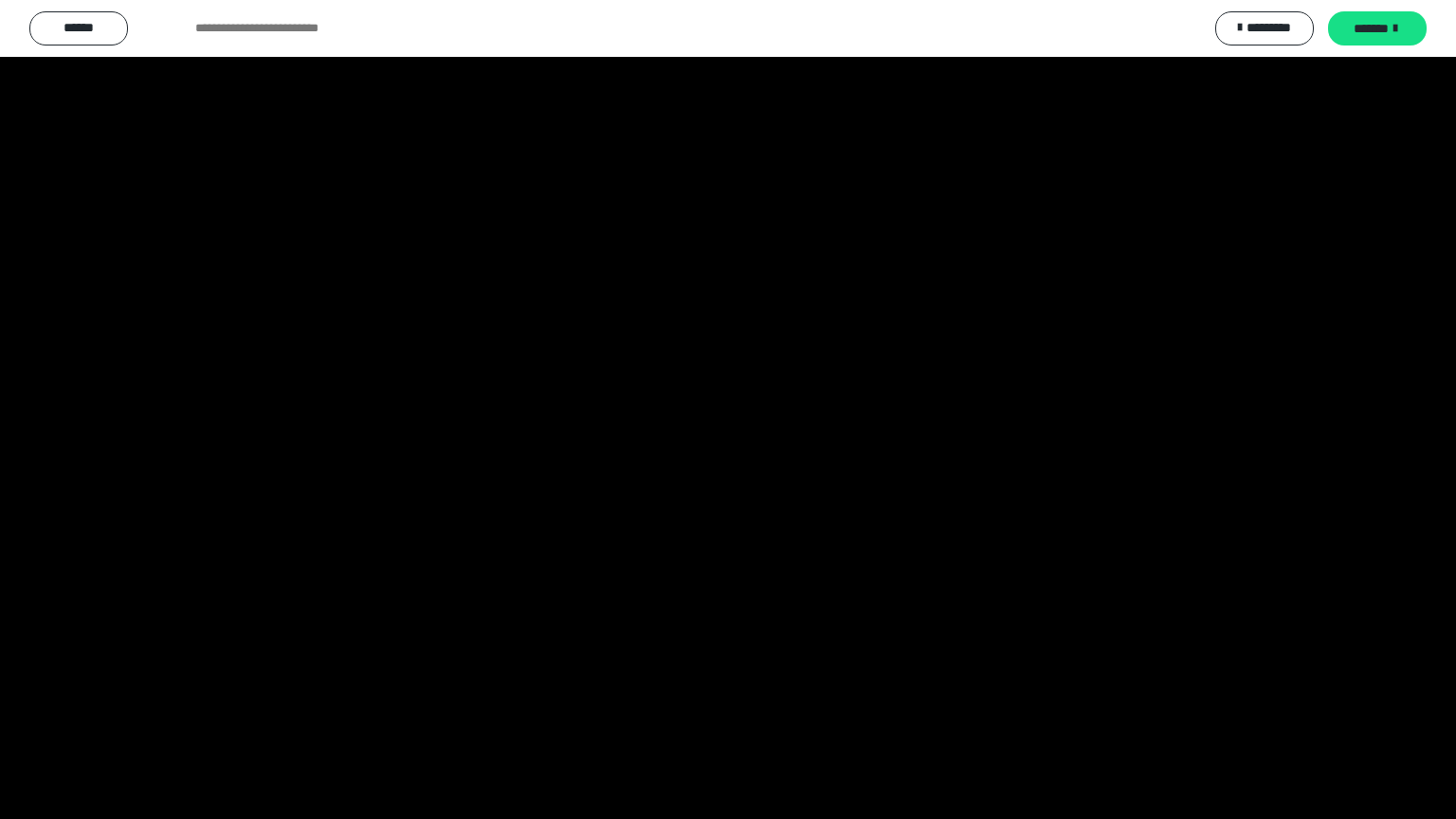 scroll, scrollTop: 2347, scrollLeft: 0, axis: vertical 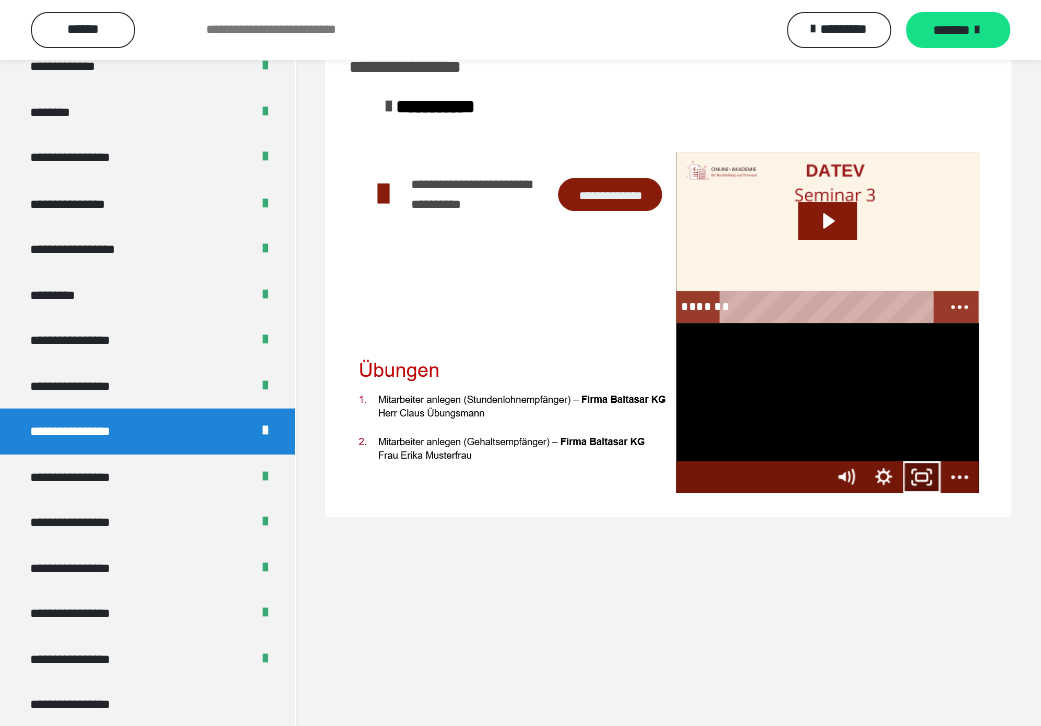 click 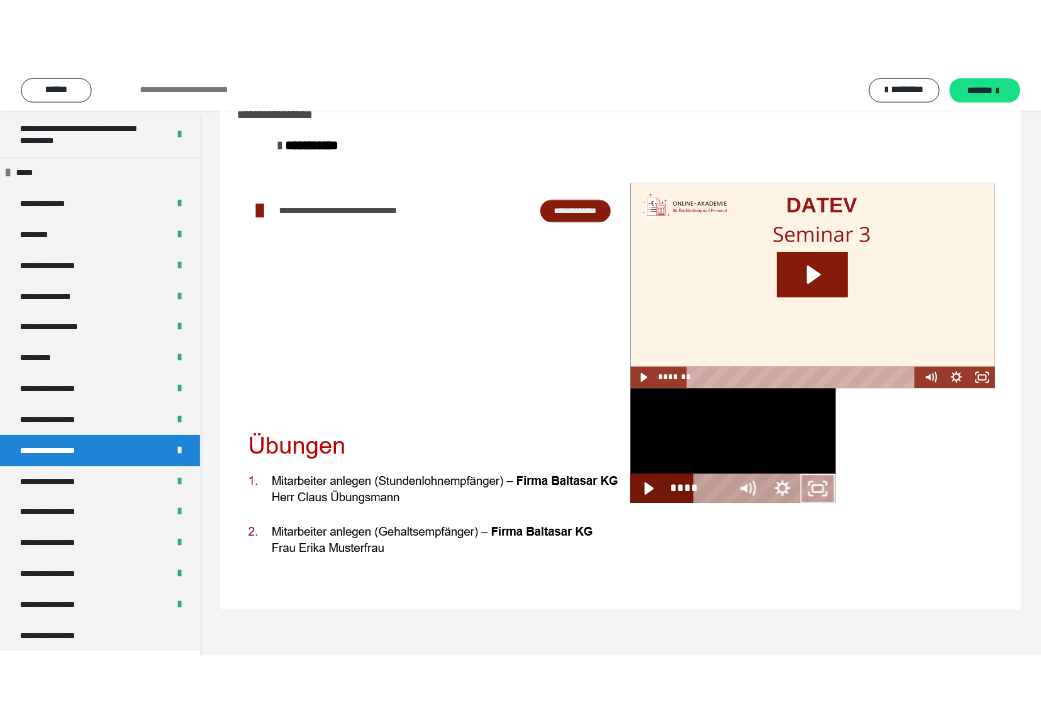 scroll, scrollTop: 2341, scrollLeft: 0, axis: vertical 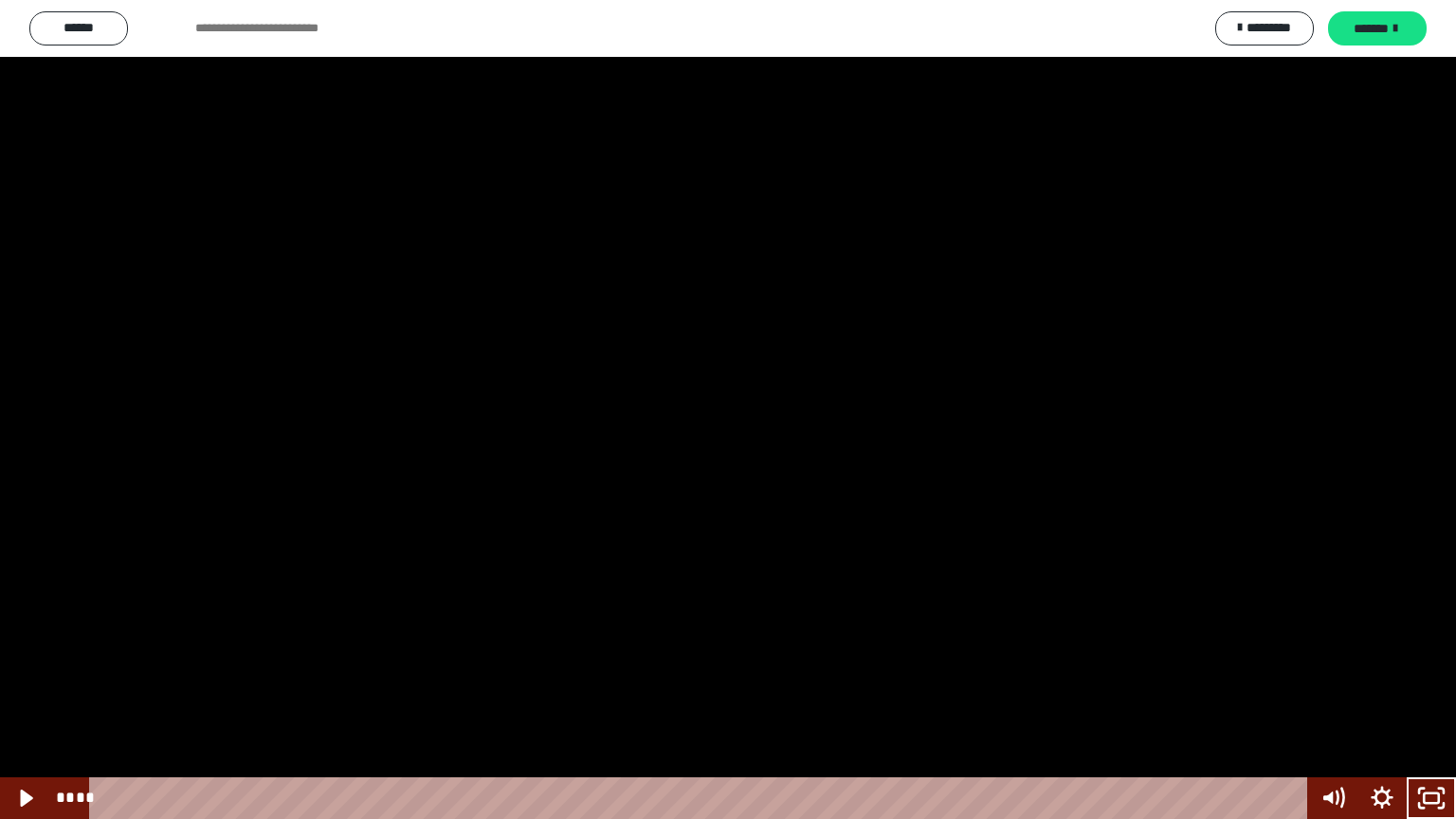 click at bounding box center [728, 410] 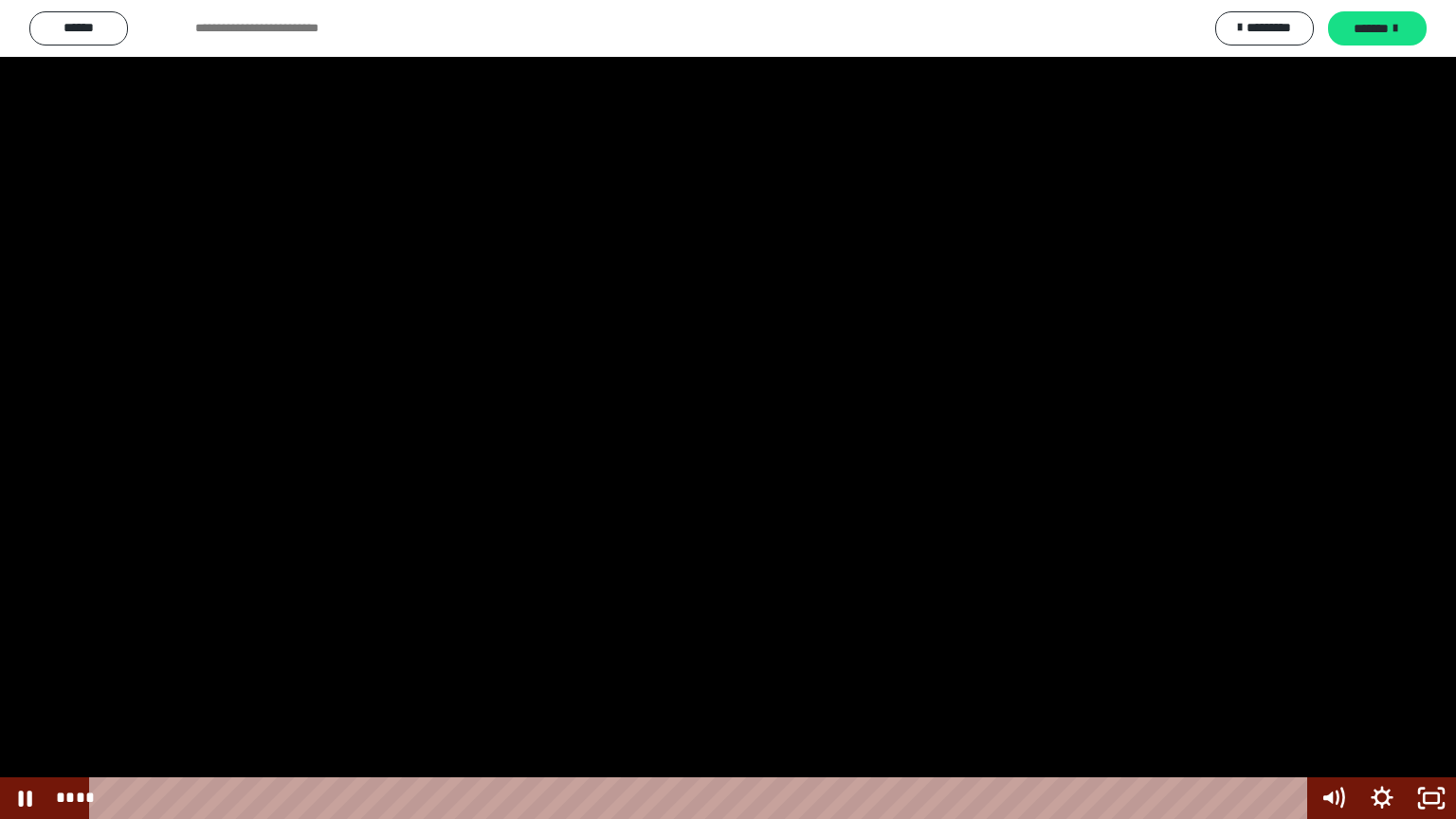 click at bounding box center (728, 410) 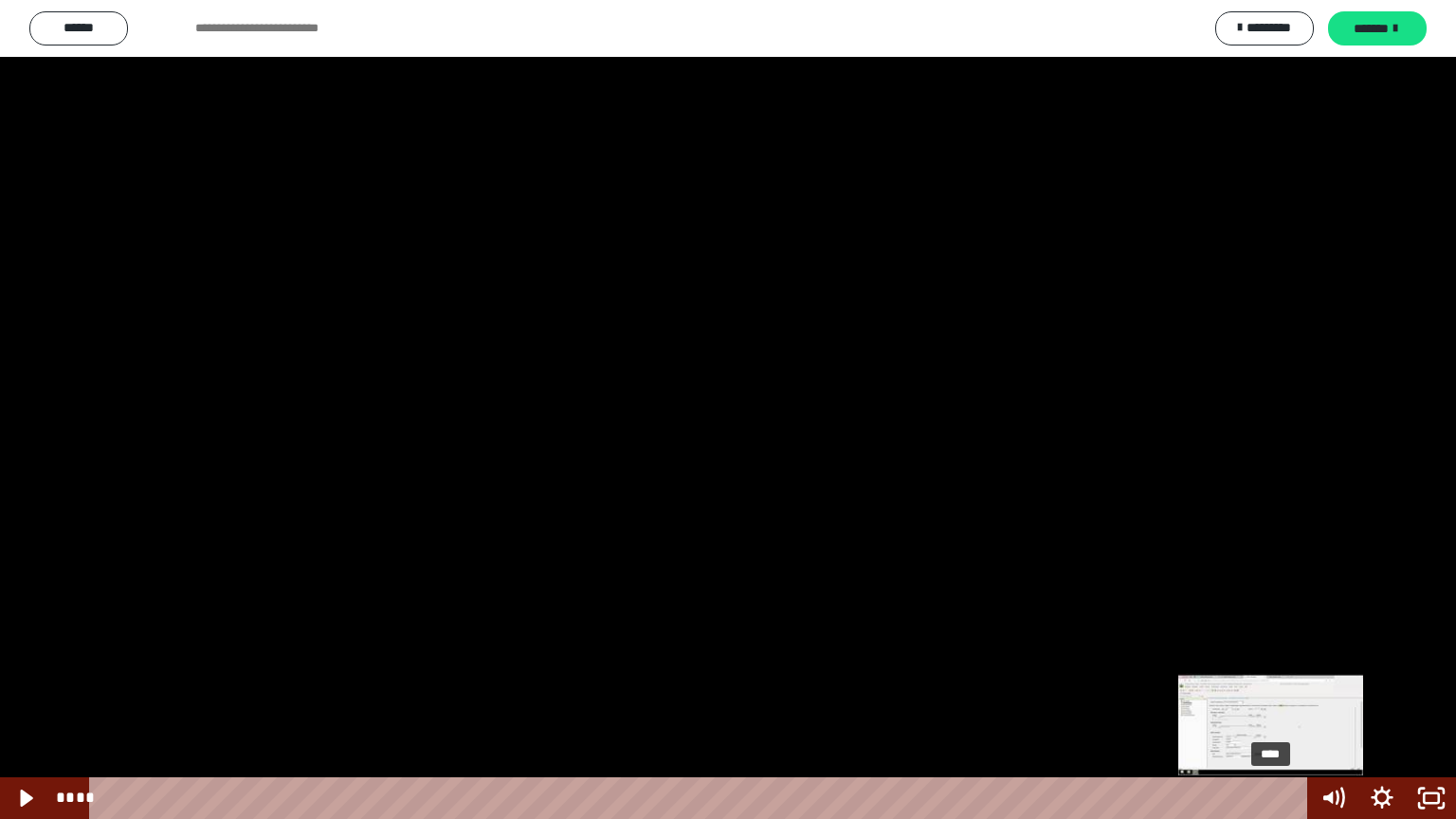 click at bounding box center (1275, 798) 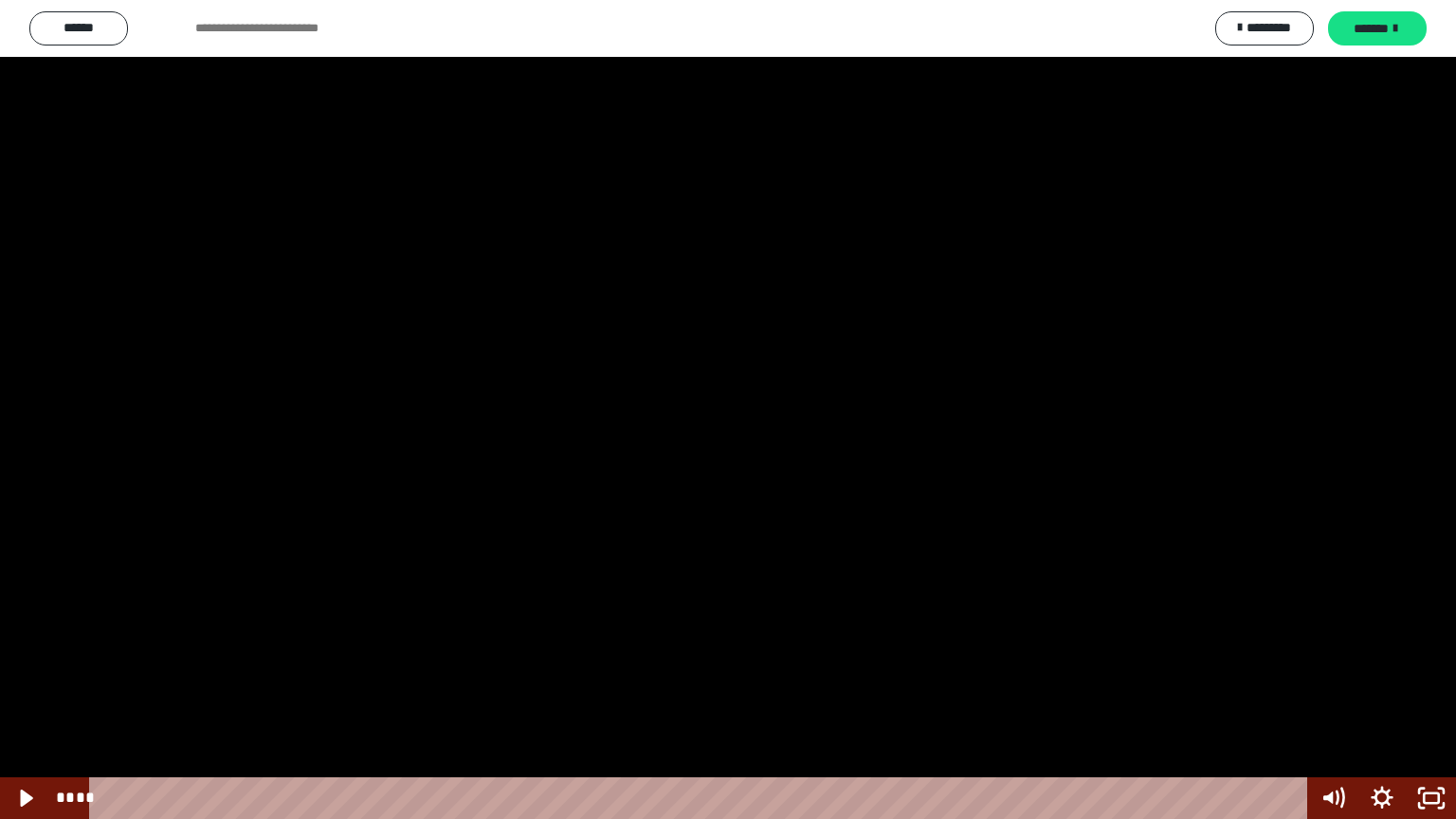 click at bounding box center [728, 410] 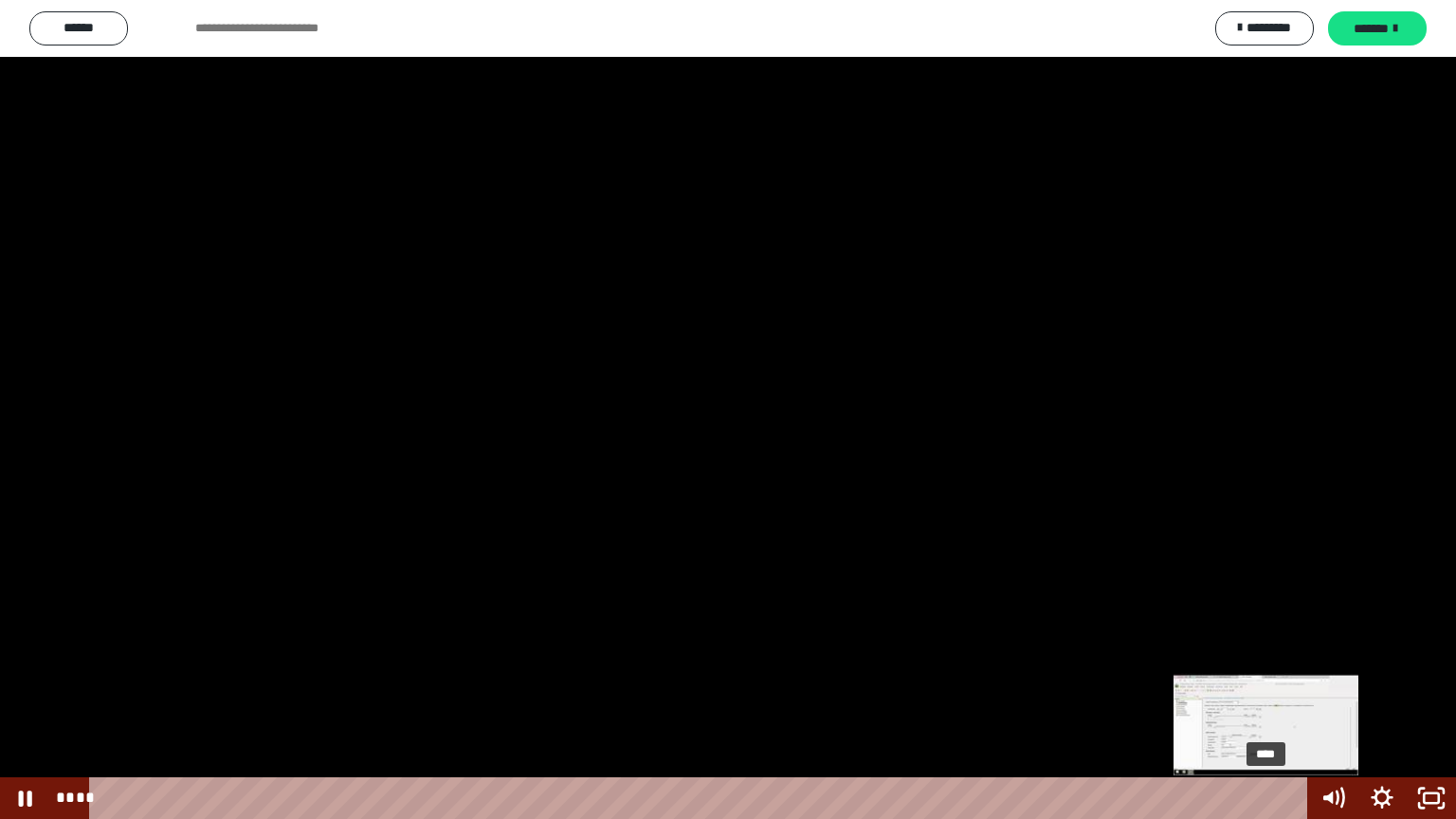 click on "****" at bounding box center (701, 798) 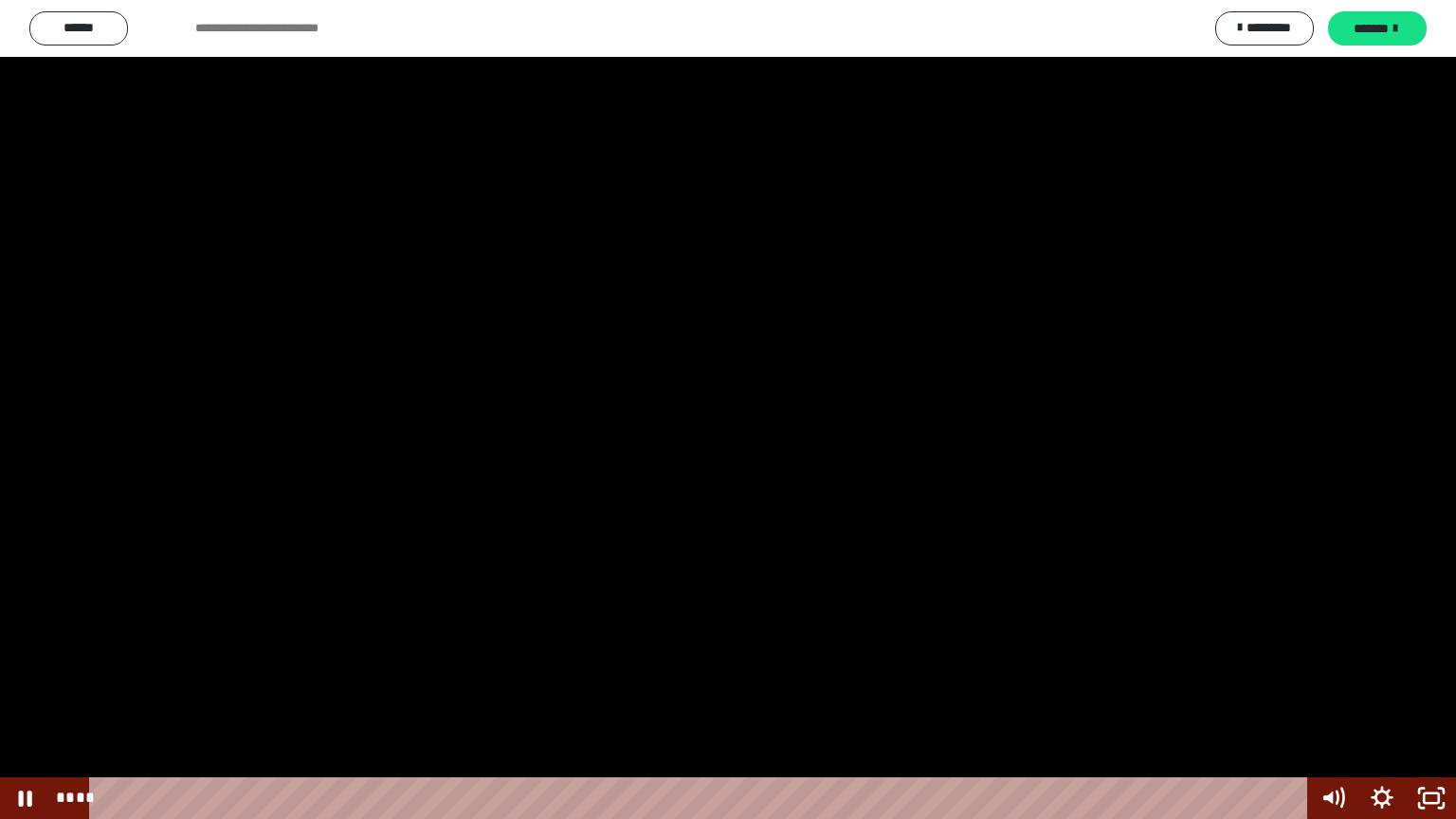 click at bounding box center [728, 410] 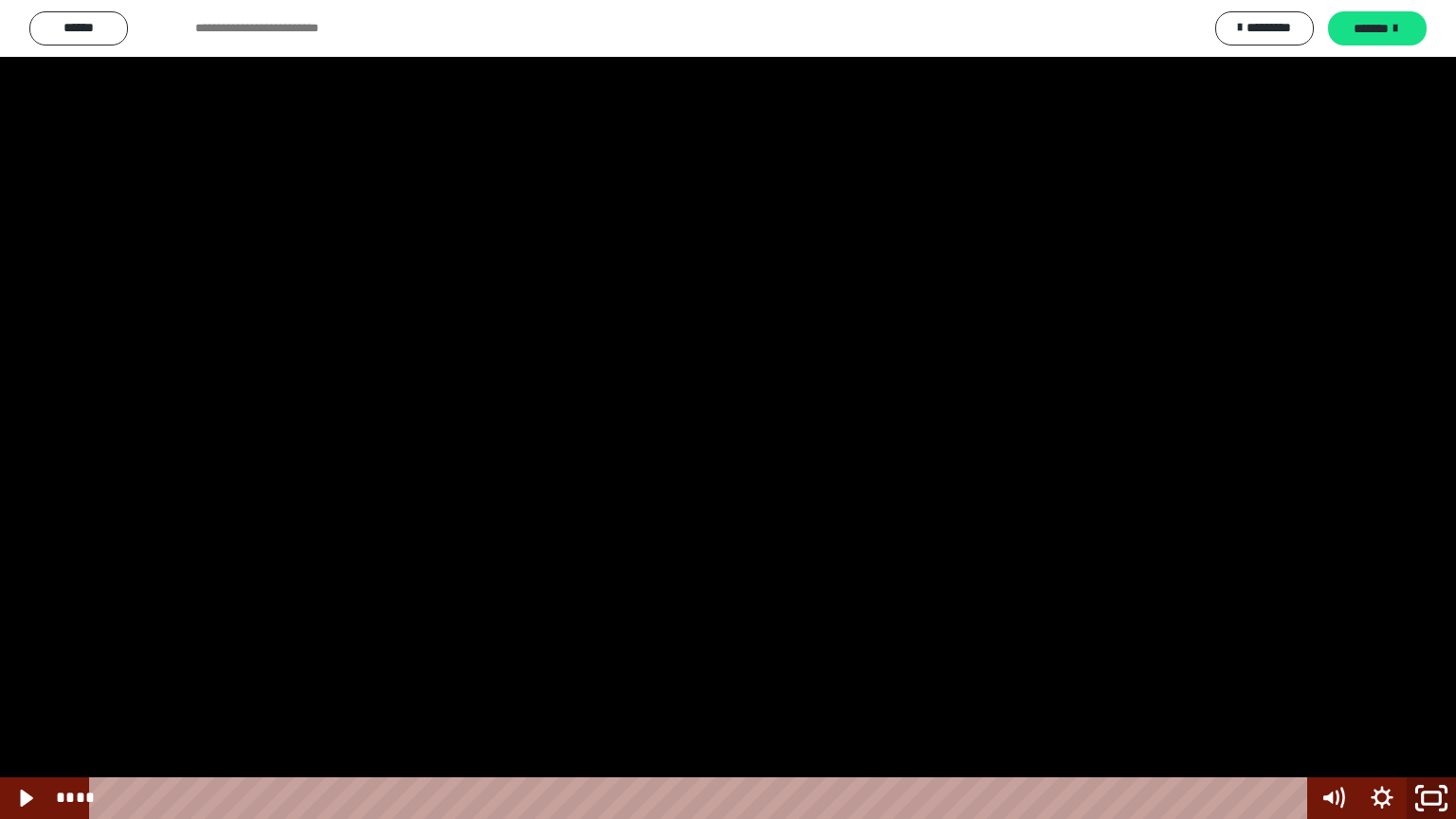click 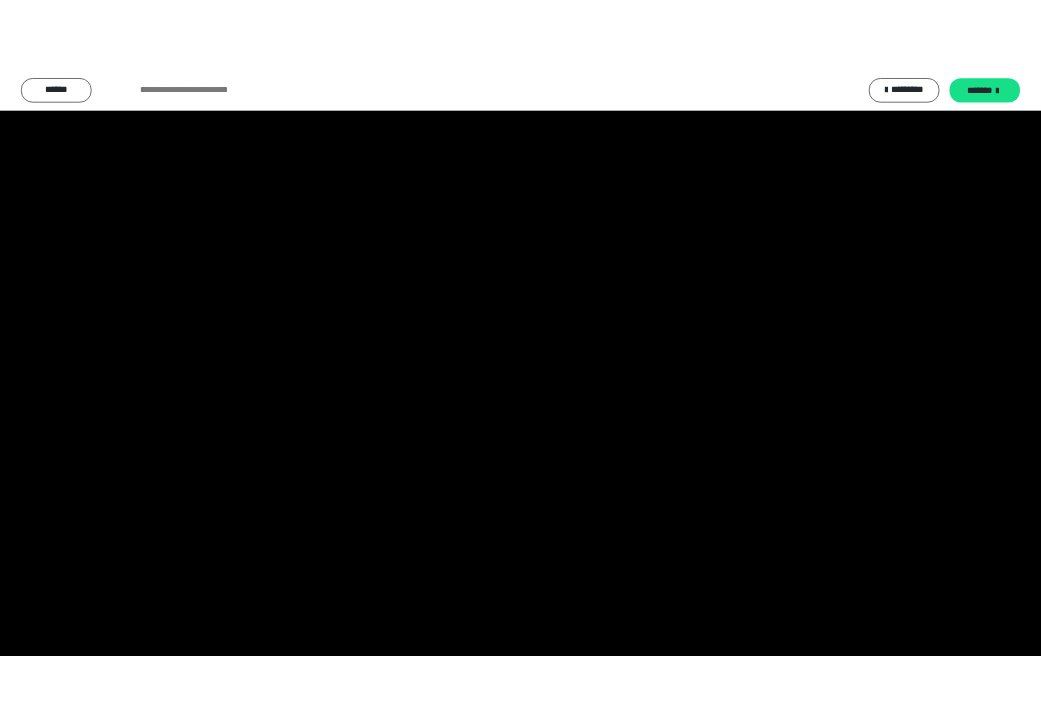 scroll, scrollTop: 2476, scrollLeft: 0, axis: vertical 